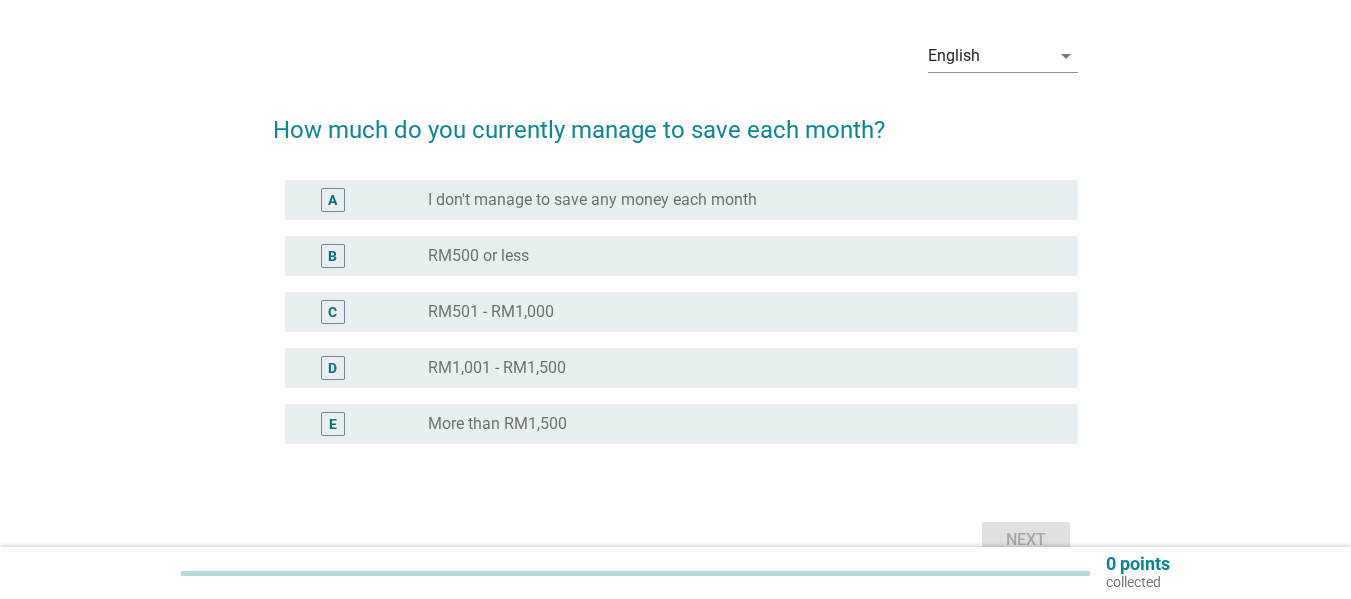 scroll, scrollTop: 100, scrollLeft: 0, axis: vertical 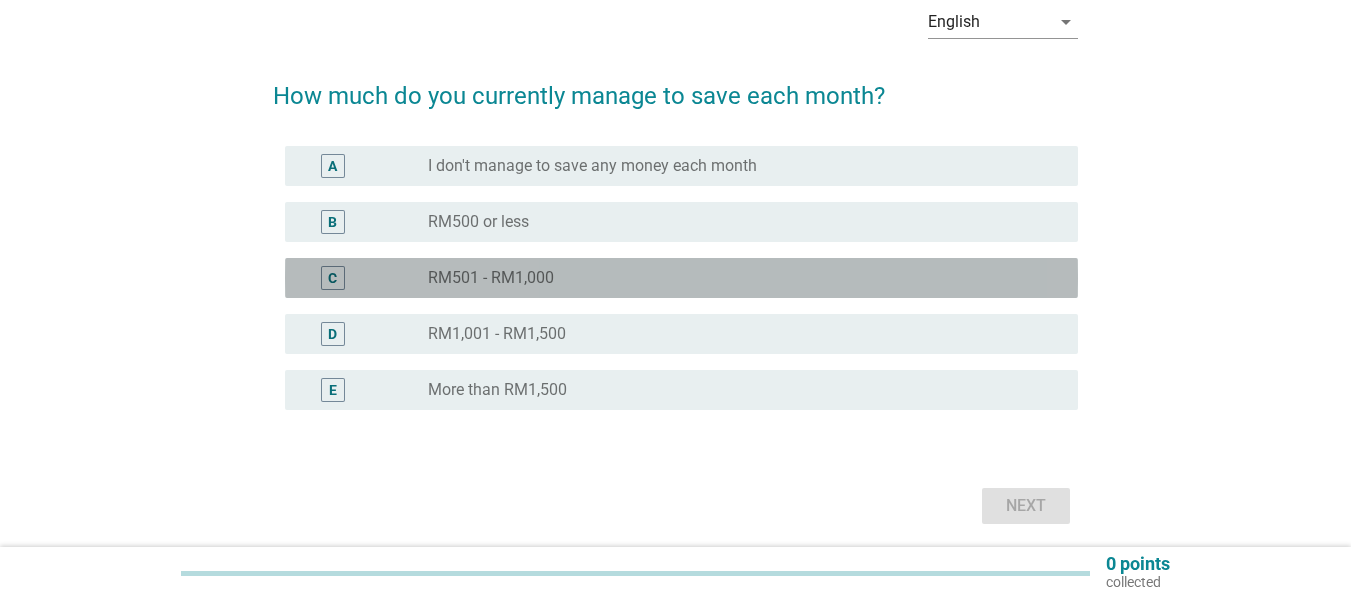 click on "radio_button_unchecked RM501 - RM1,000" at bounding box center [745, 278] 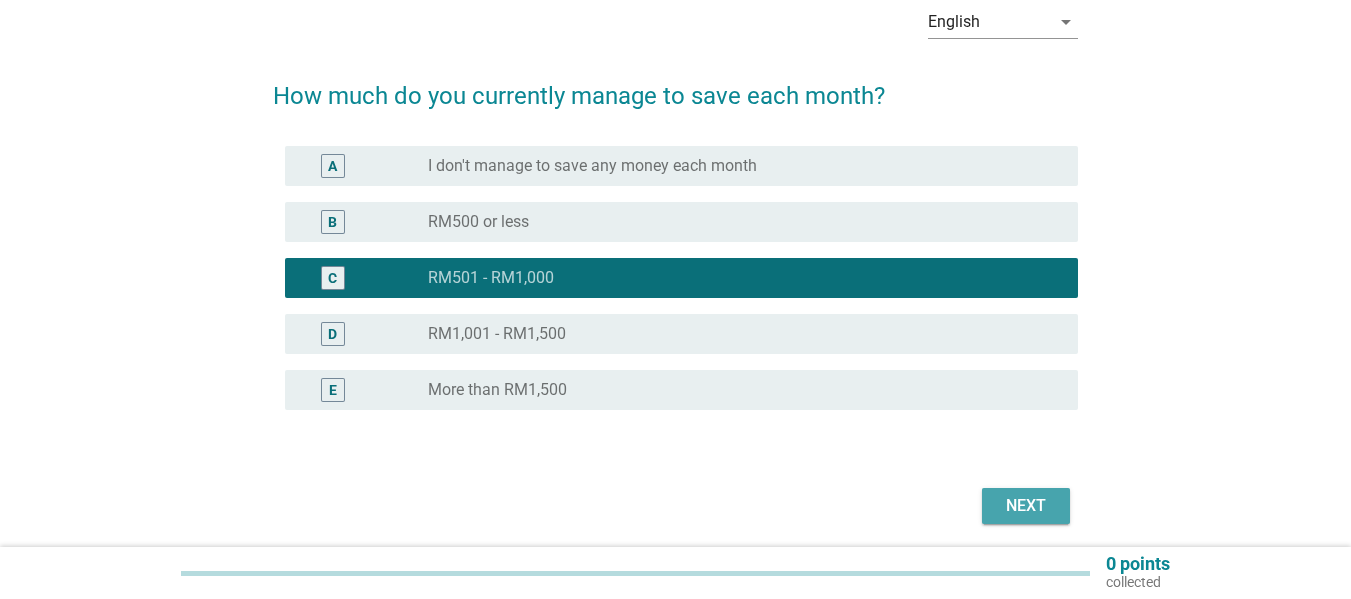 click on "Next" at bounding box center [1026, 506] 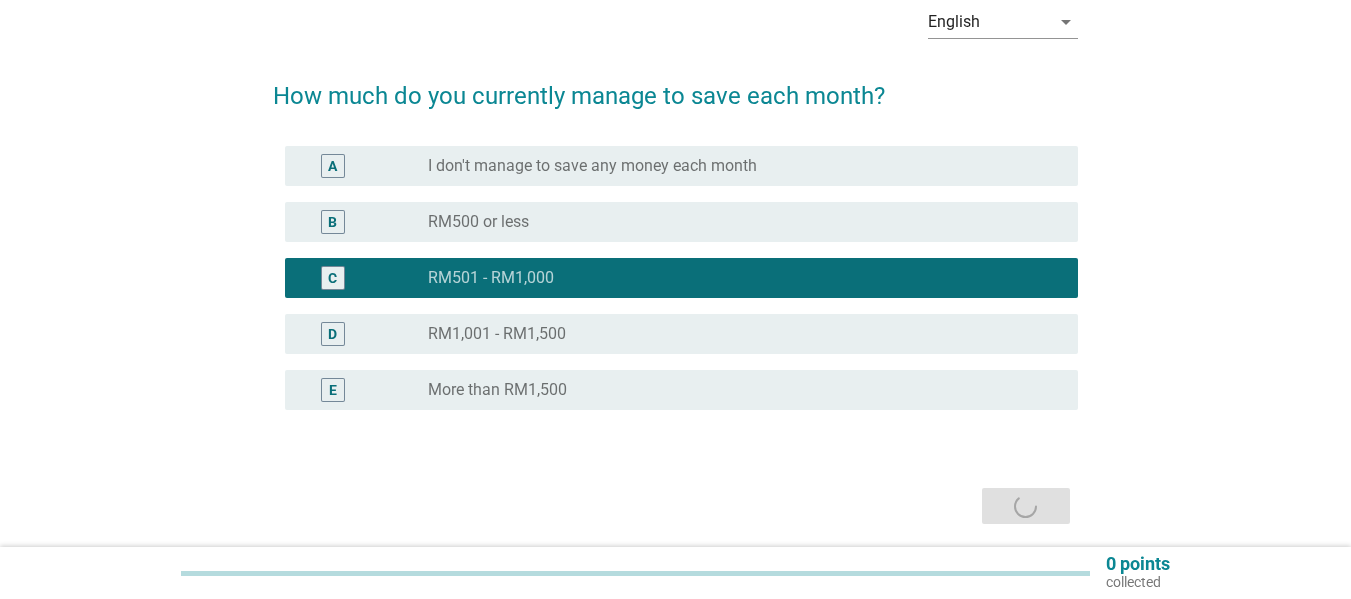 scroll, scrollTop: 0, scrollLeft: 0, axis: both 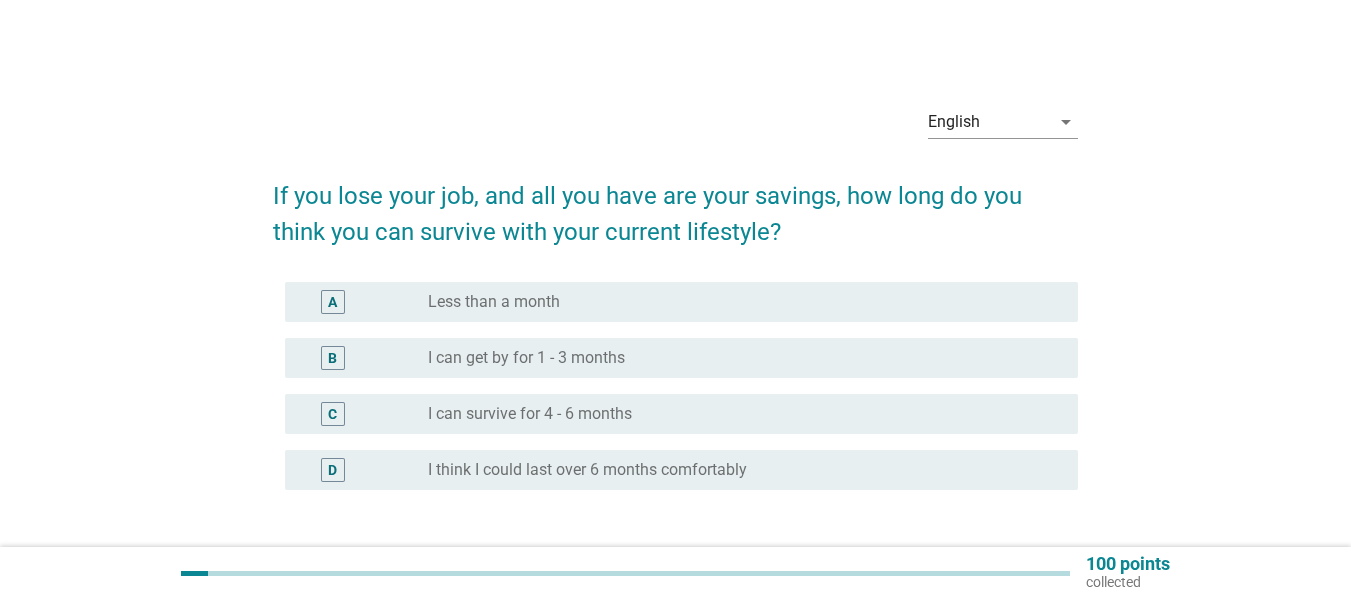 click on "I can get by for 1 - 3 months" at bounding box center [526, 358] 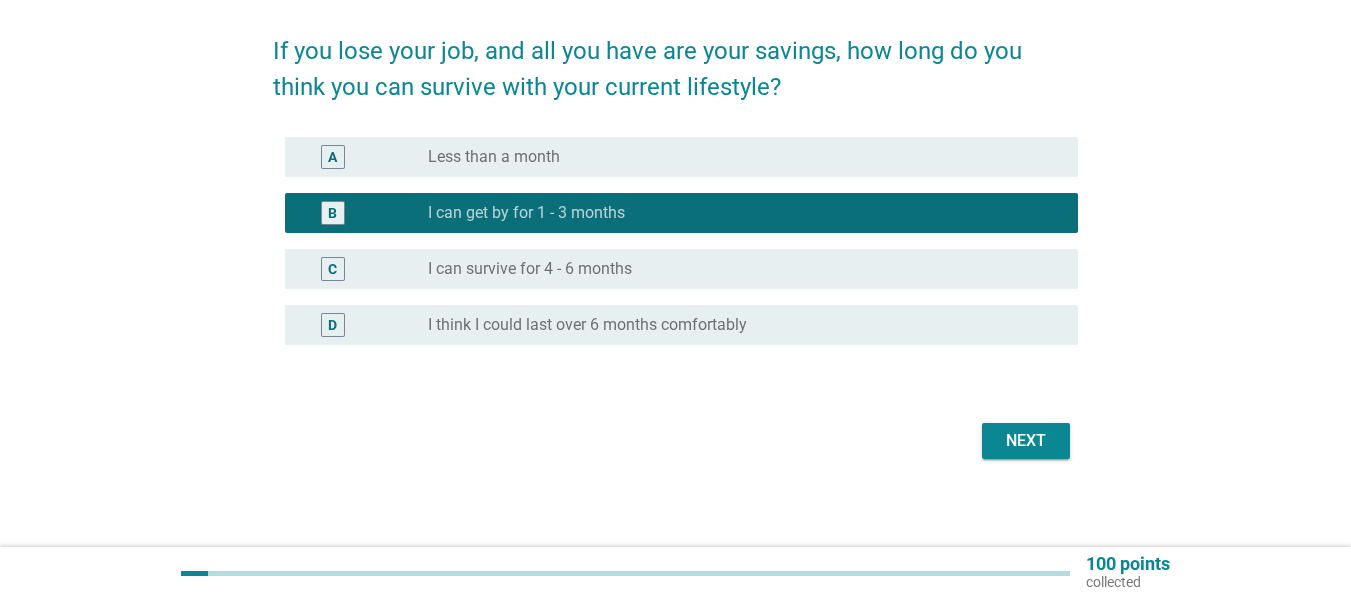 scroll, scrollTop: 153, scrollLeft: 0, axis: vertical 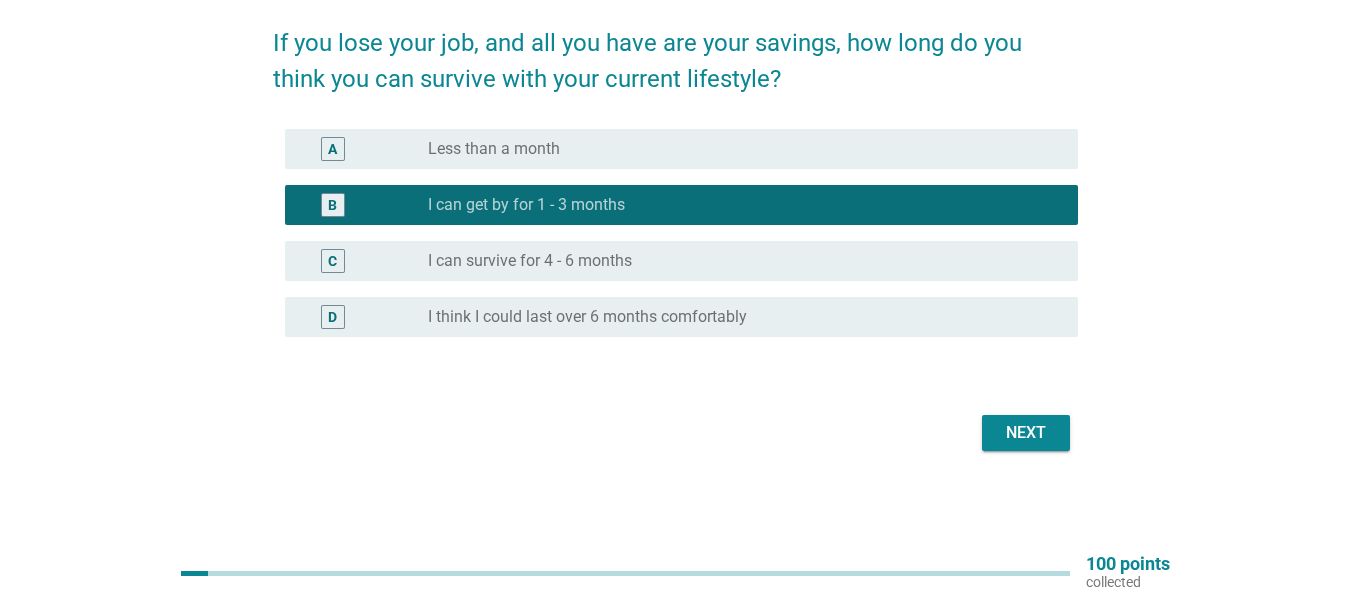 click on "Next" at bounding box center (1026, 433) 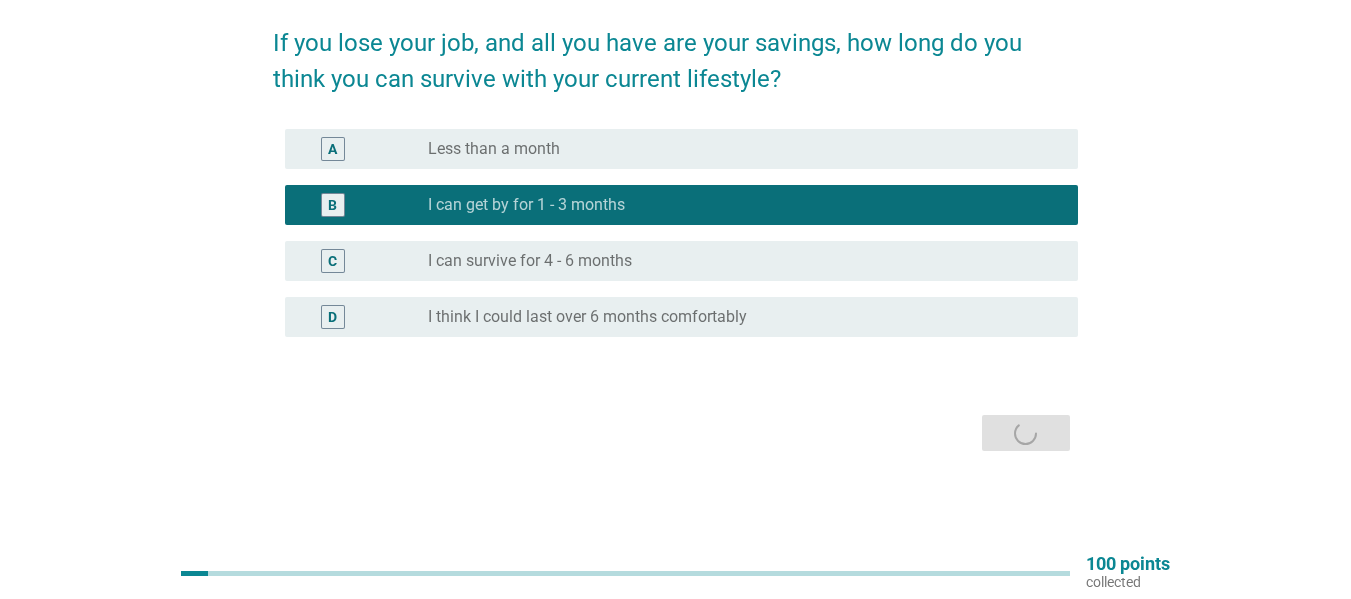 scroll, scrollTop: 0, scrollLeft: 0, axis: both 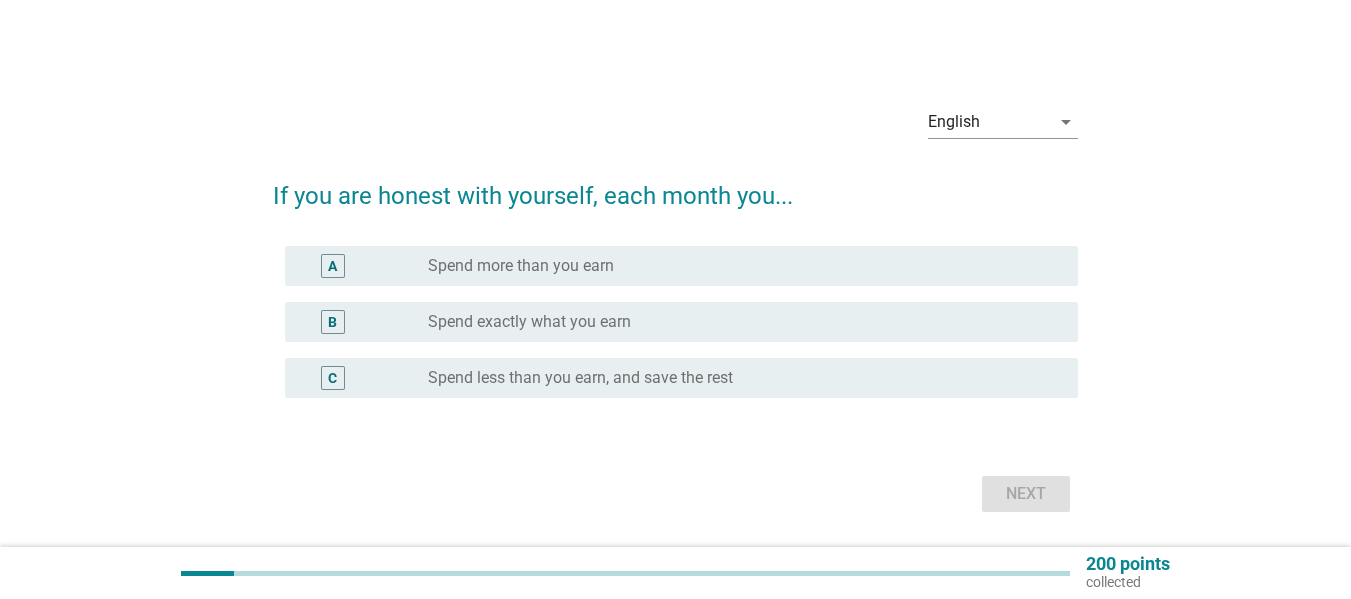 click on "C     radio_button_unchecked Spend less than you earn, and save the rest" at bounding box center [675, 378] 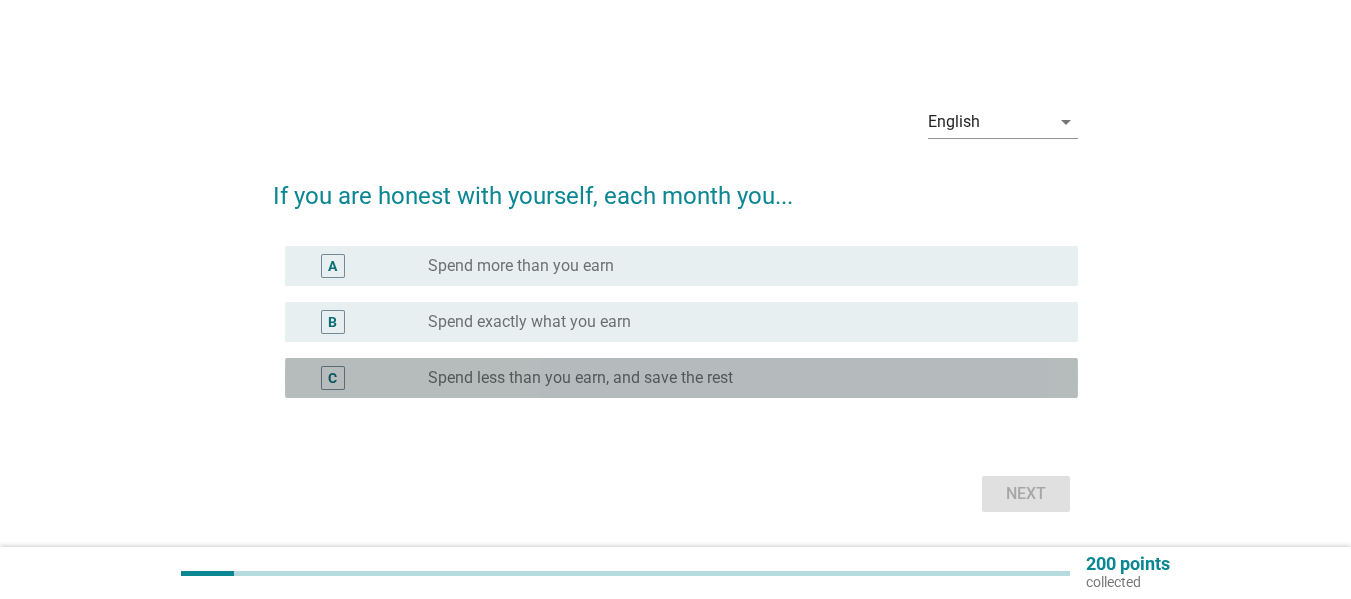 click on "C     radio_button_unchecked Spend less than you earn, and save the rest" at bounding box center (681, 378) 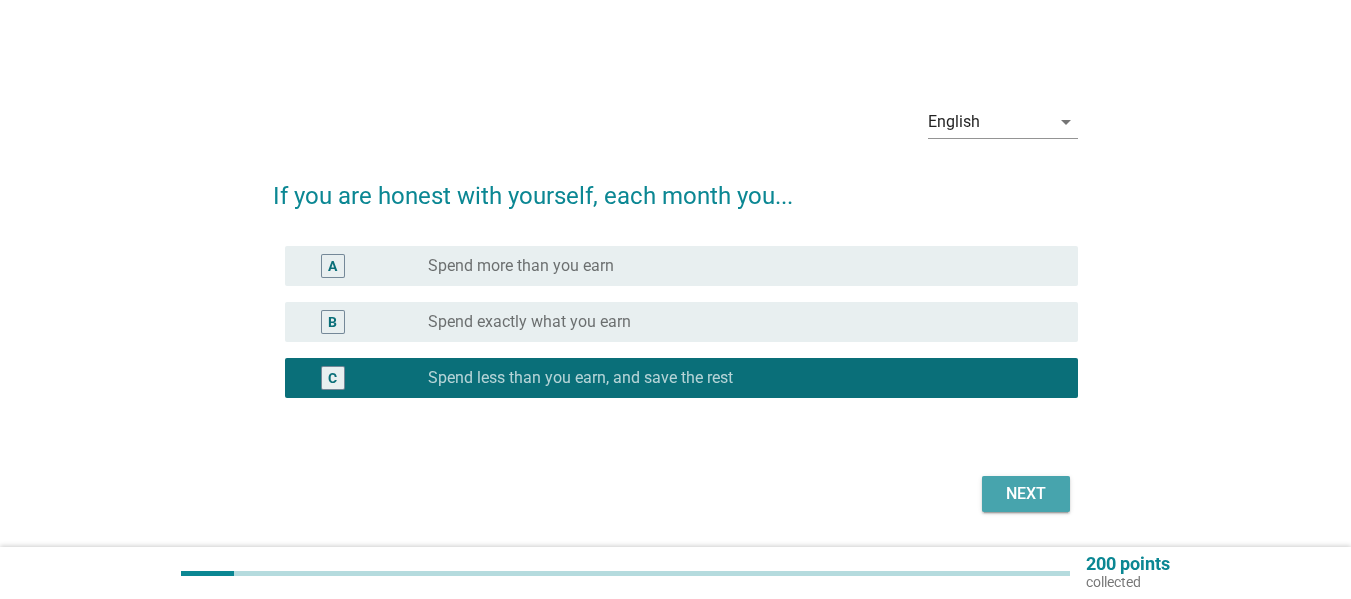 click on "Next" at bounding box center (1026, 494) 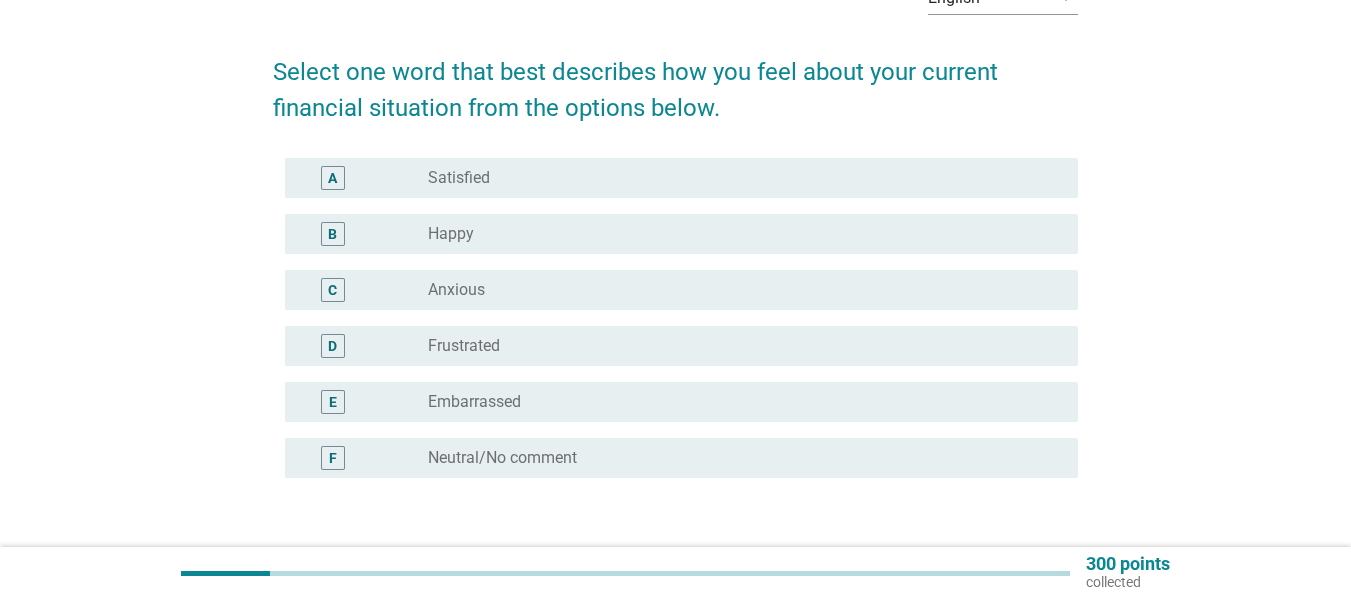 scroll, scrollTop: 200, scrollLeft: 0, axis: vertical 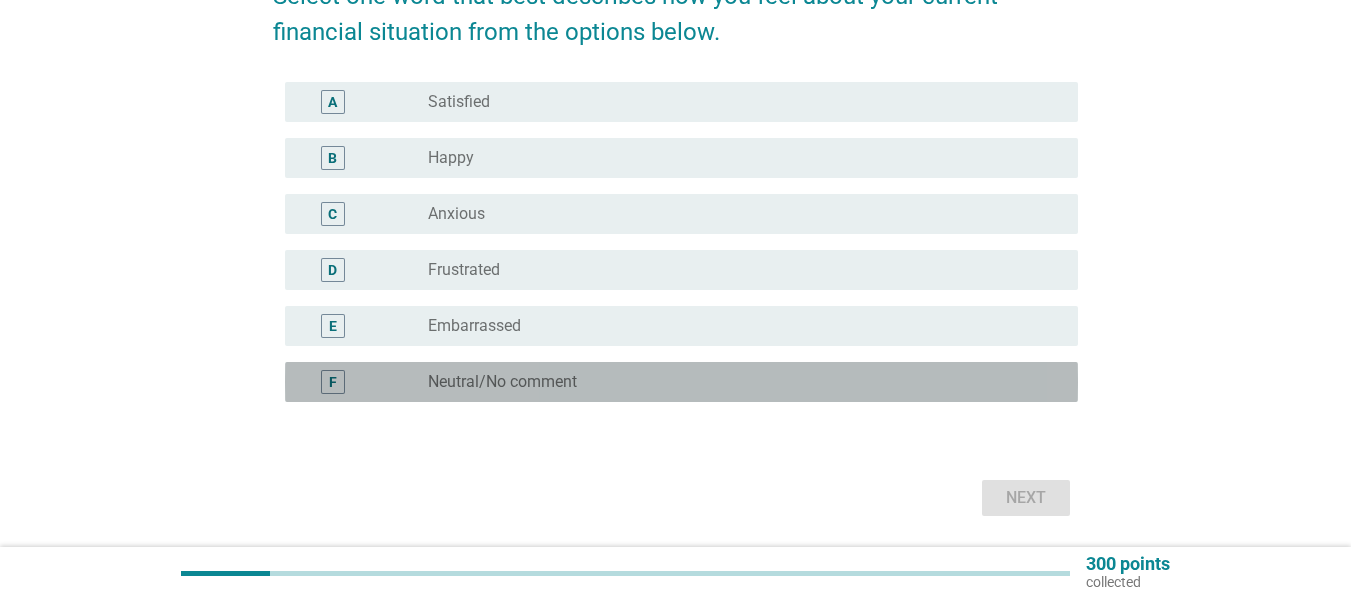 click on "Neutral/No comment" at bounding box center (502, 382) 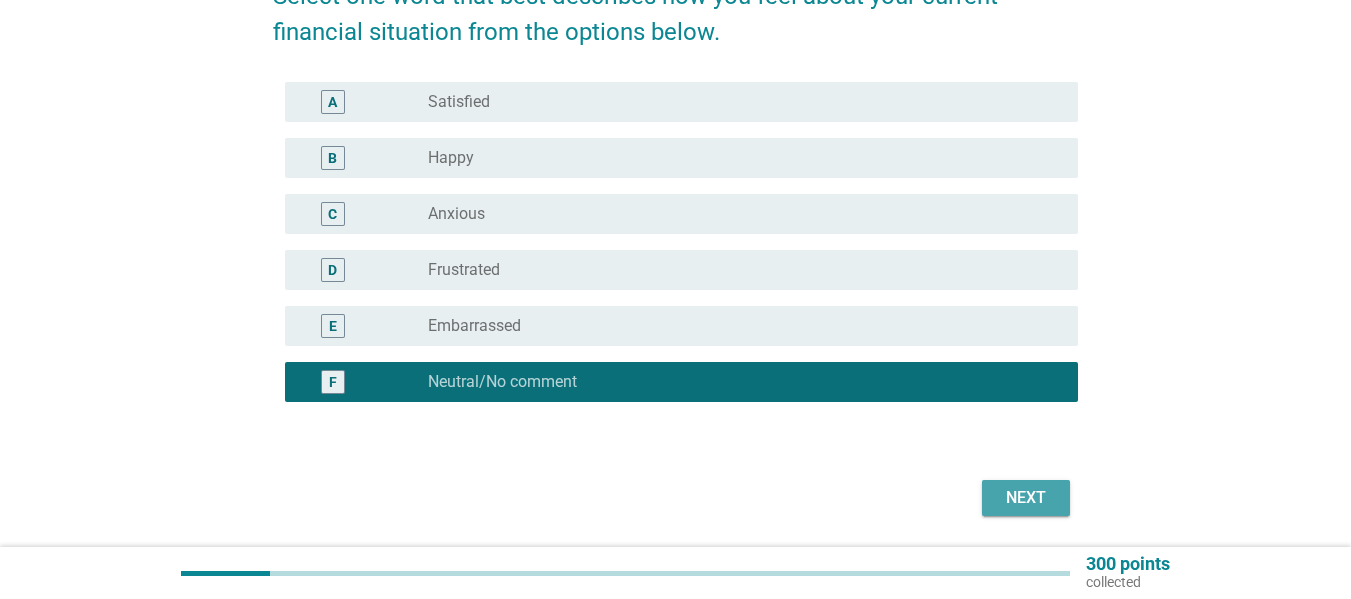 click on "Next" at bounding box center (1026, 498) 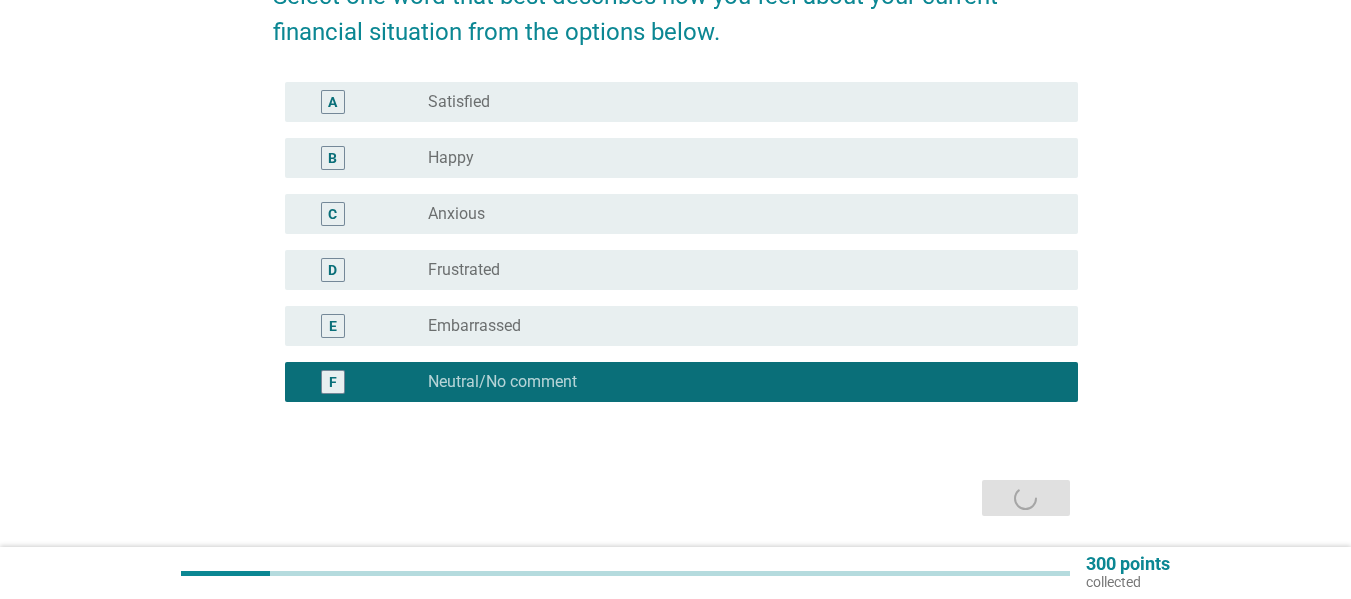 scroll, scrollTop: 0, scrollLeft: 0, axis: both 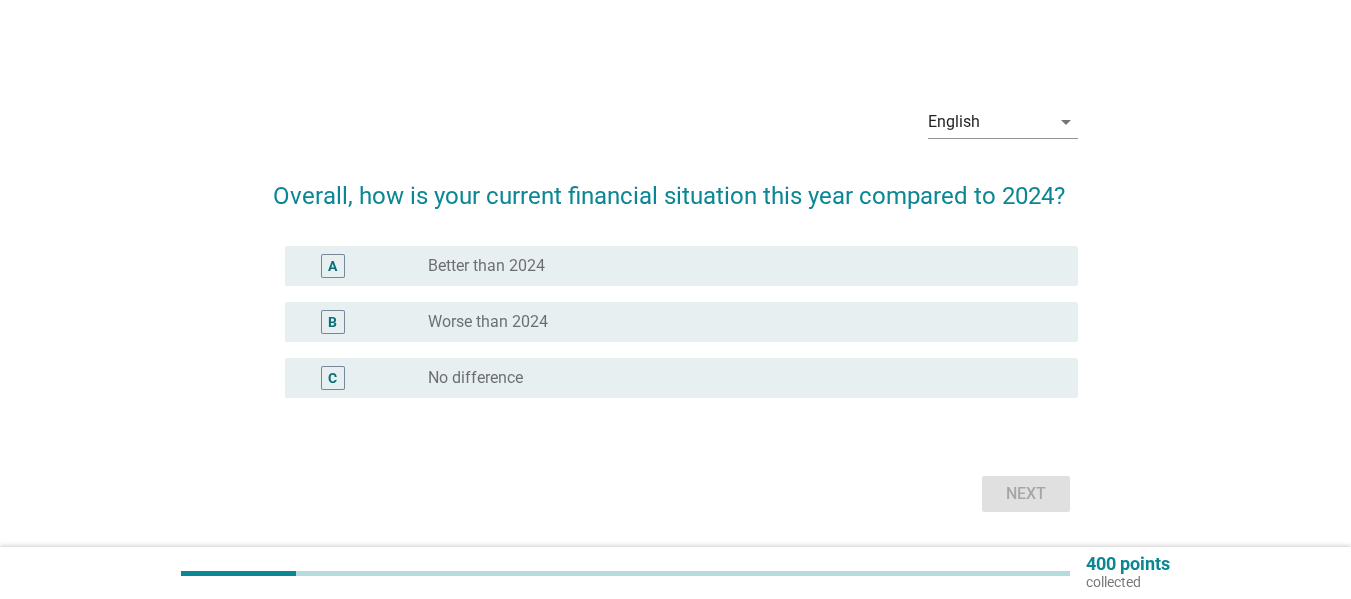 click on "radio_button_unchecked Better than 2024" at bounding box center [737, 266] 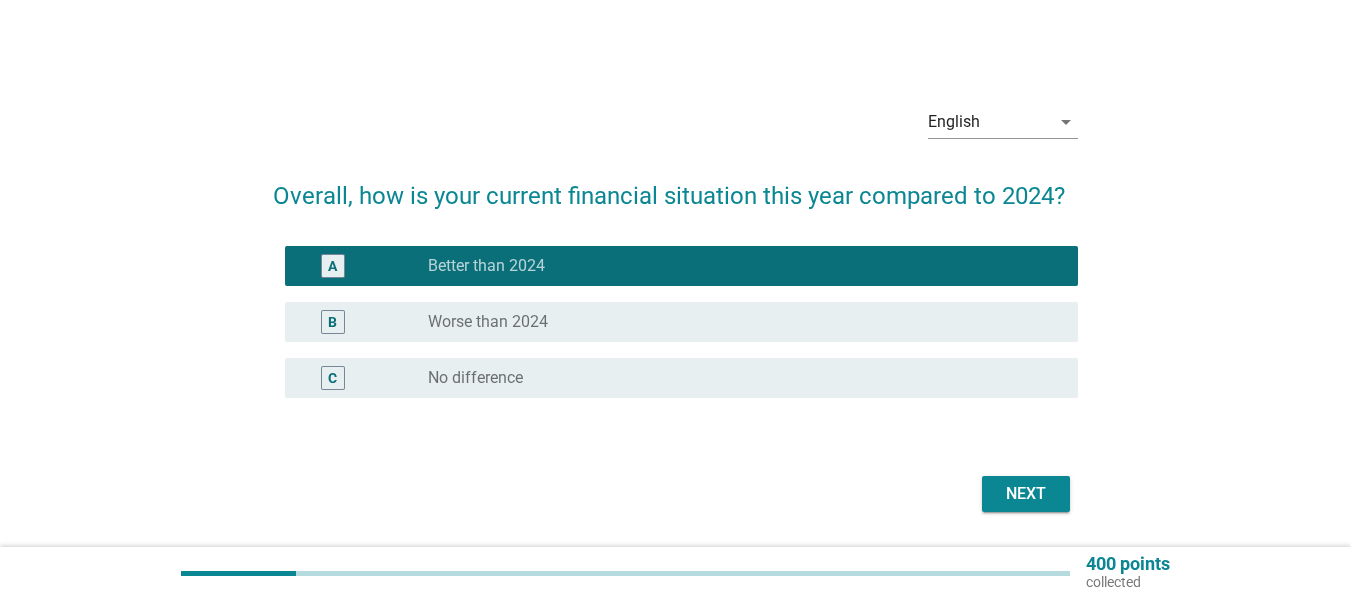 click on "Next" at bounding box center (1026, 494) 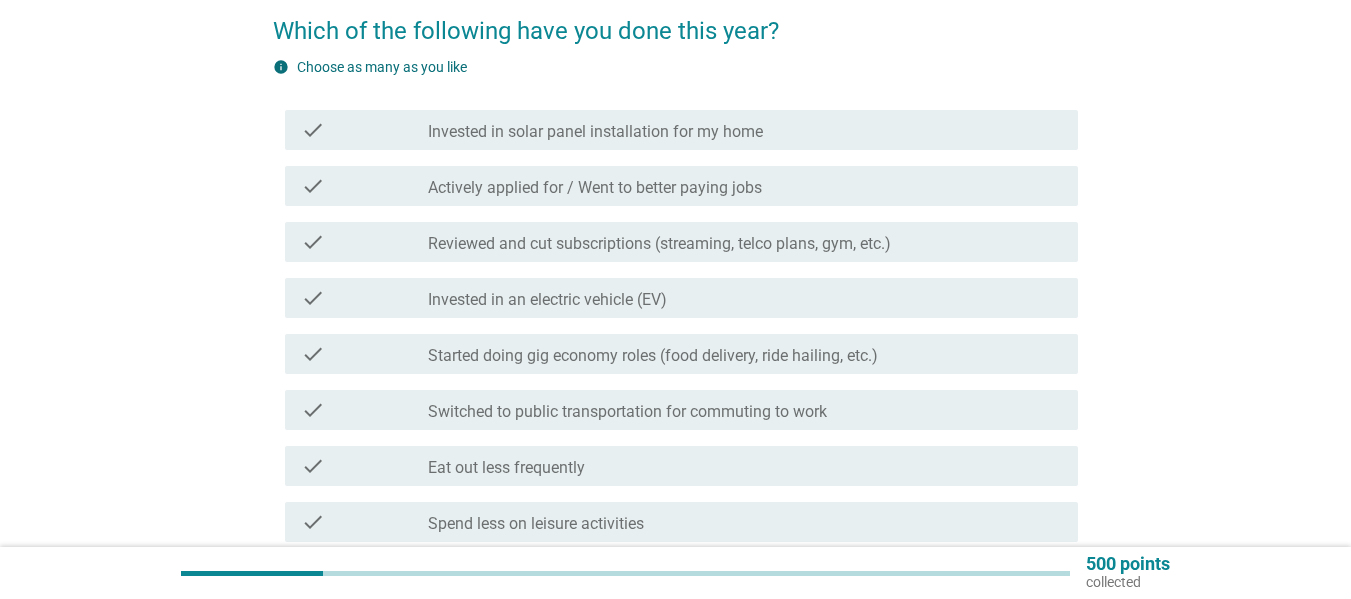 scroll, scrollTop: 200, scrollLeft: 0, axis: vertical 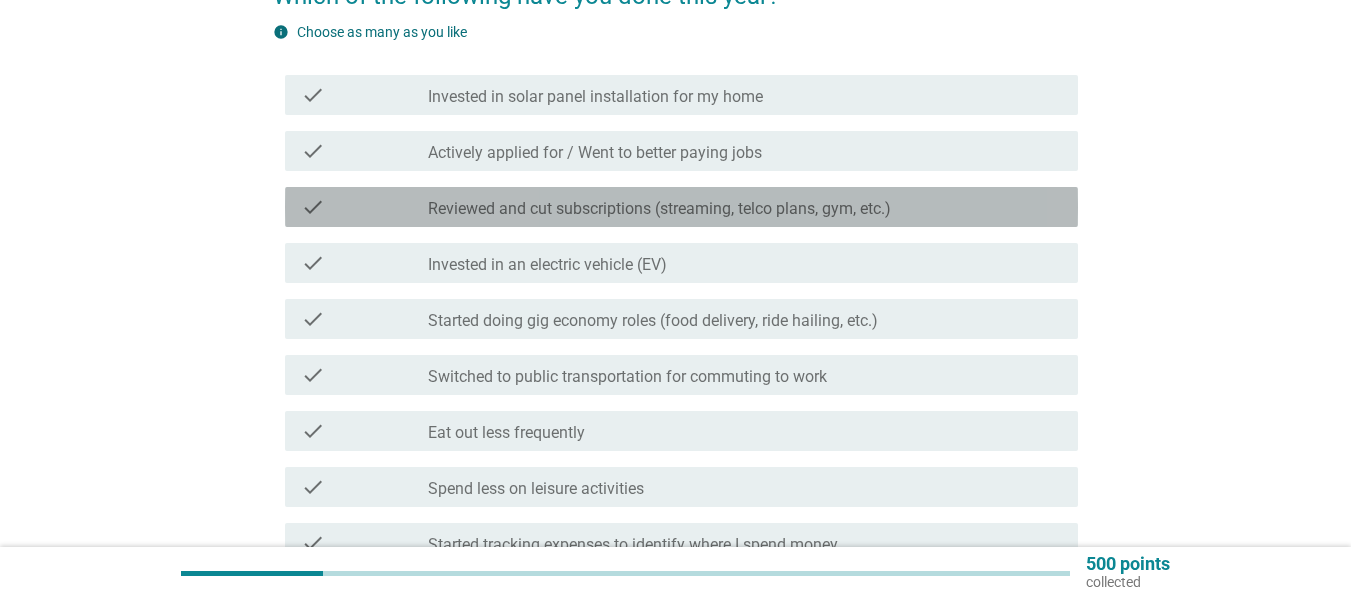 click on "check     check_box_outline_blank Reviewed and cut subscriptions (streaming, telco plans, gym, etc.)" at bounding box center [681, 207] 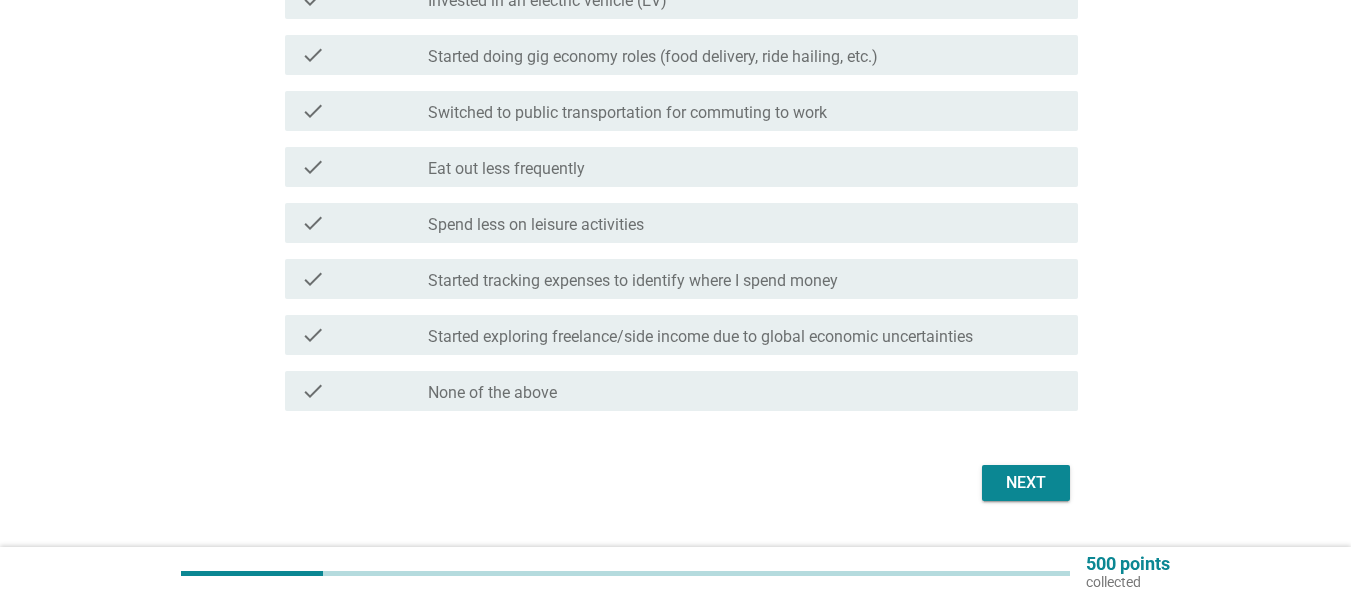 scroll, scrollTop: 500, scrollLeft: 0, axis: vertical 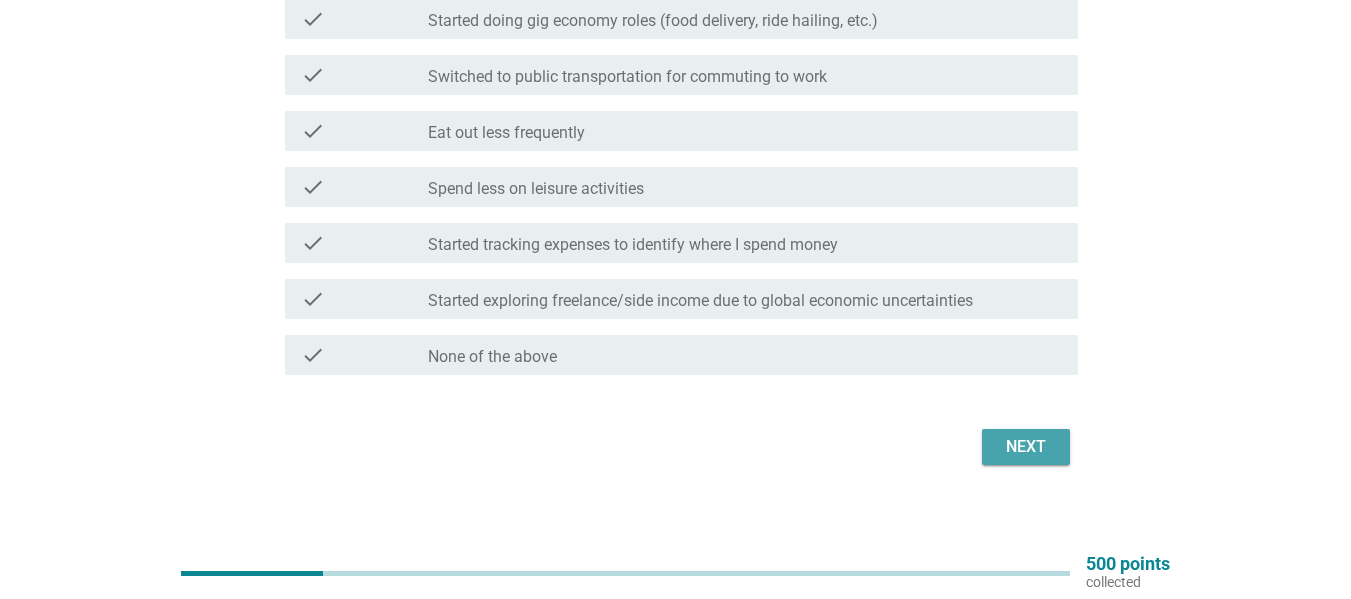 click on "Next" at bounding box center (1026, 447) 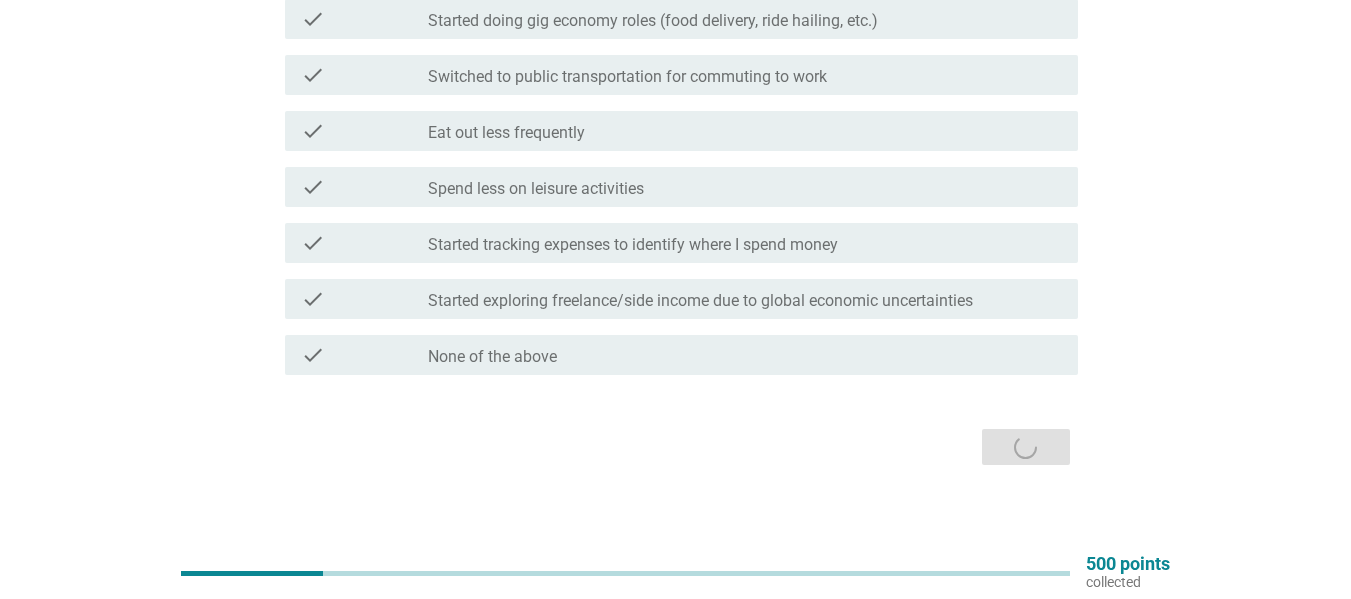 scroll, scrollTop: 0, scrollLeft: 0, axis: both 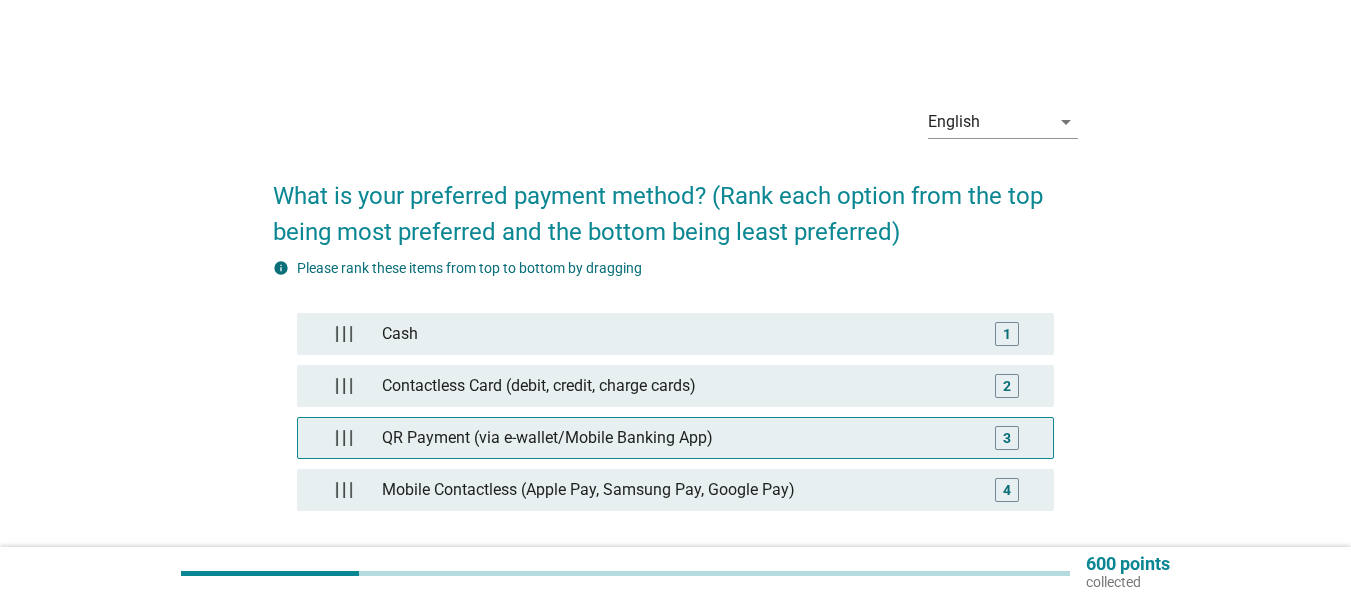 click on "QR Payment (via e-wallet/Mobile Banking App)" at bounding box center [675, 438] 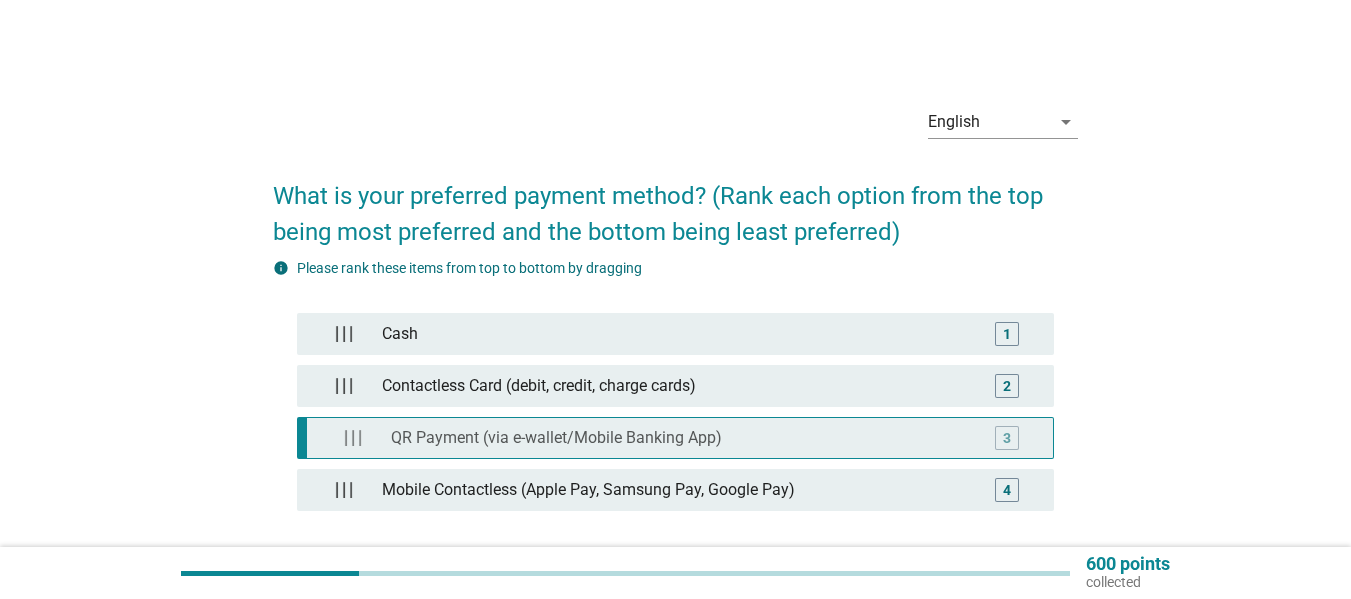 type 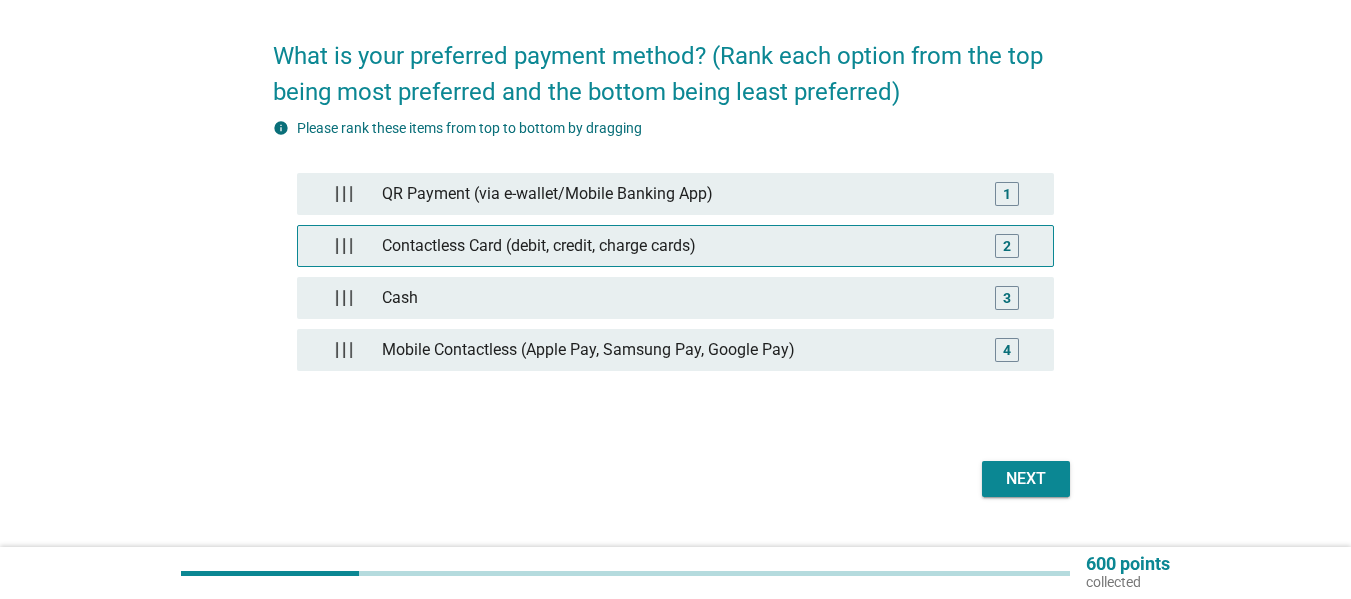 scroll, scrollTop: 186, scrollLeft: 0, axis: vertical 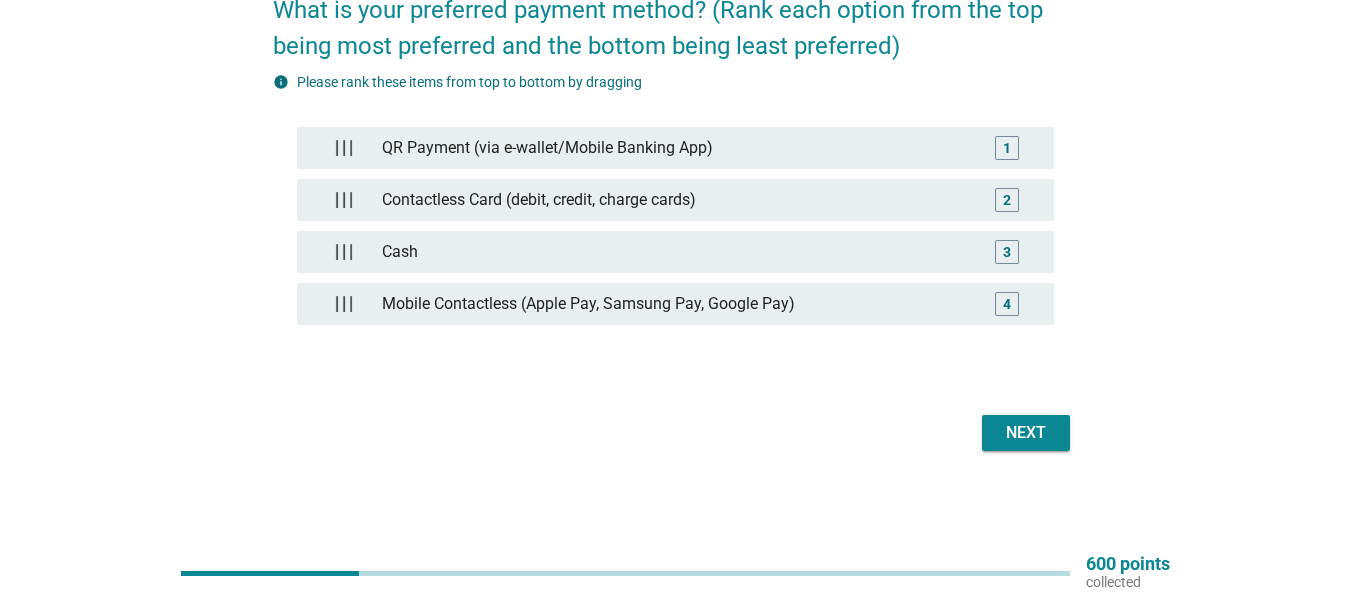 click on "Next" at bounding box center [1026, 433] 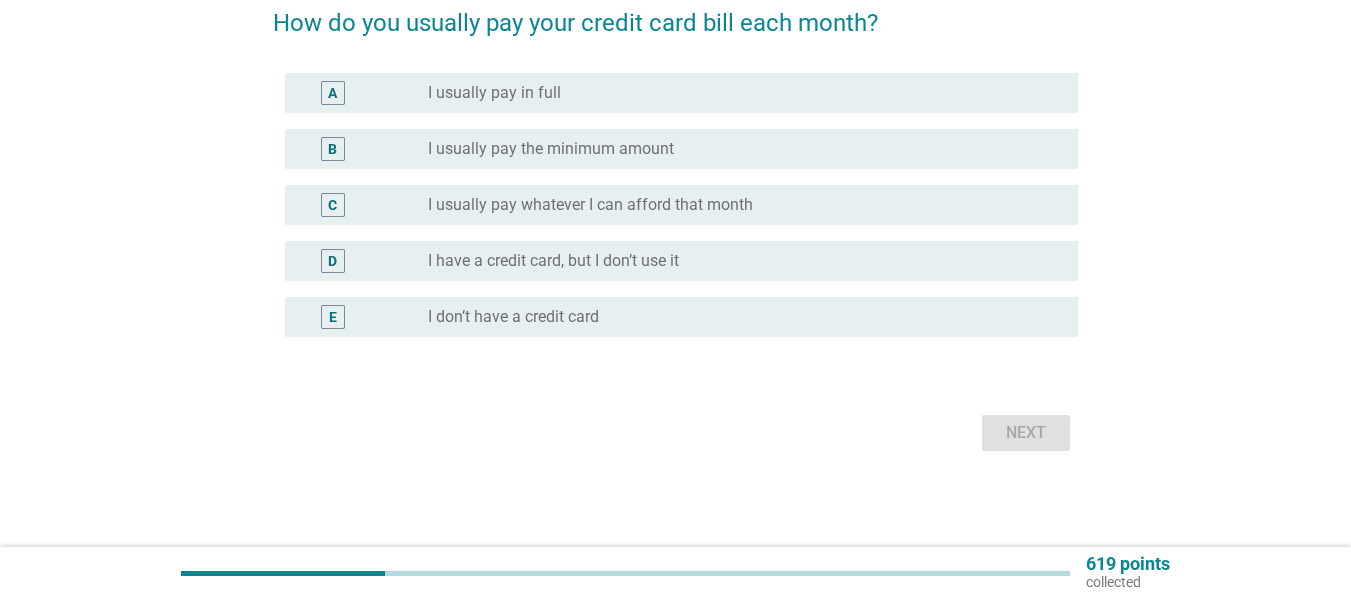 scroll, scrollTop: 0, scrollLeft: 0, axis: both 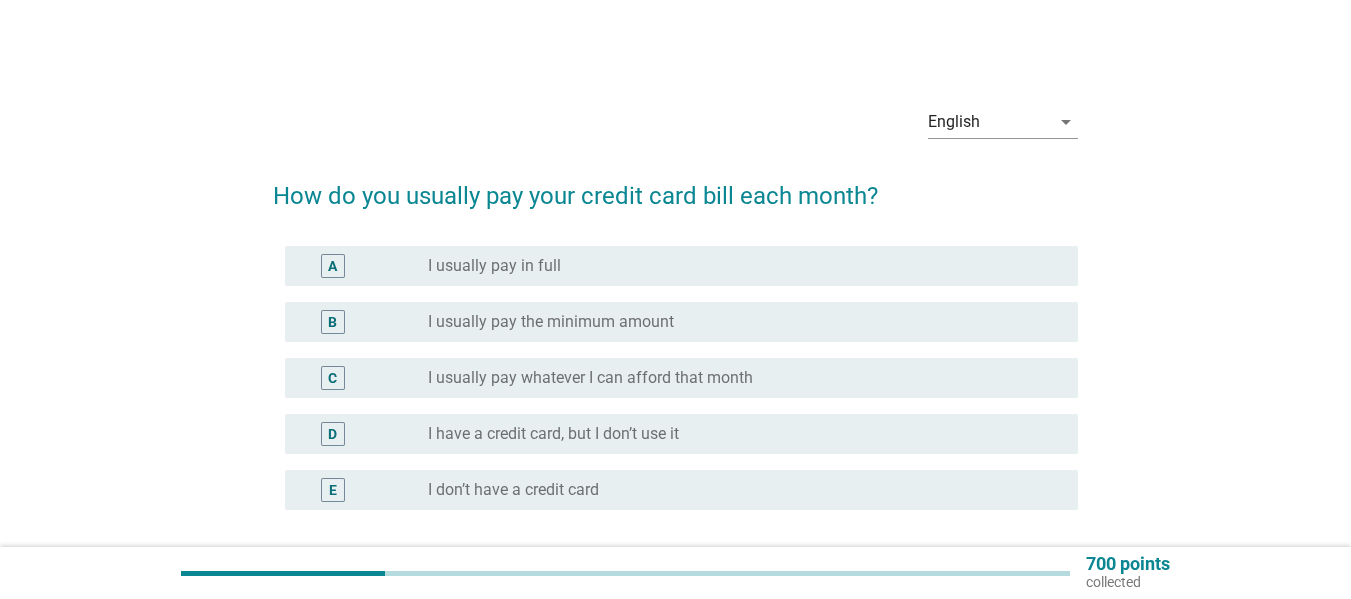 click on "radio_button_unchecked I usually pay in full" at bounding box center [737, 266] 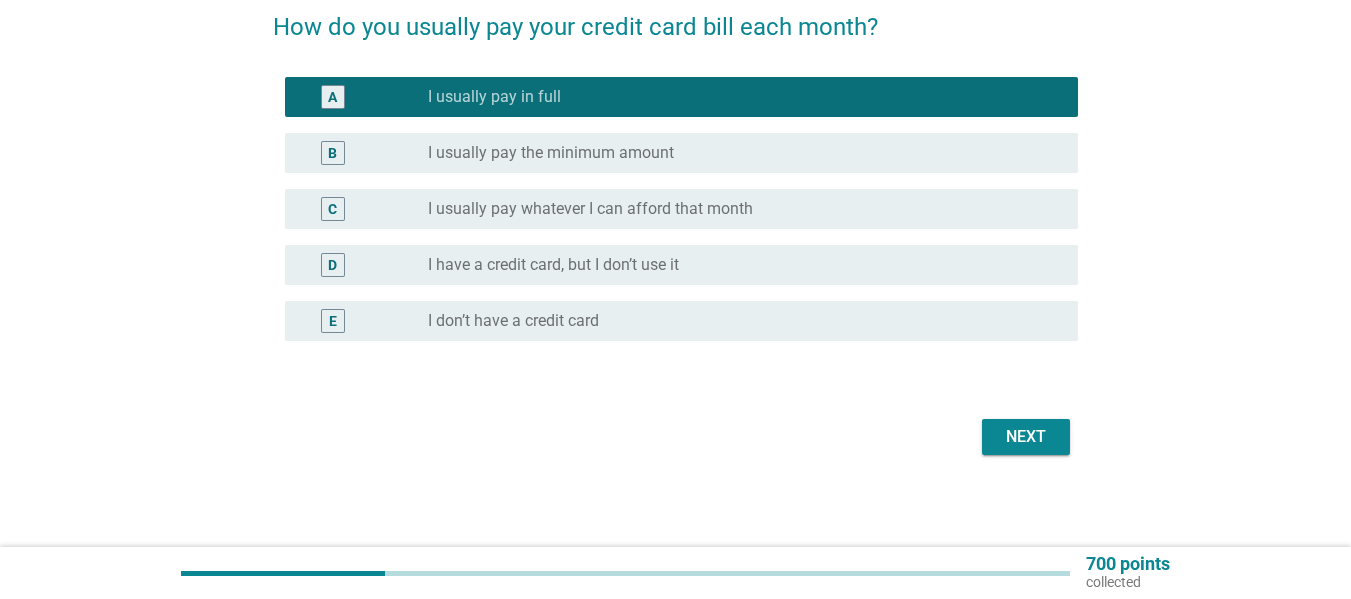 scroll, scrollTop: 173, scrollLeft: 0, axis: vertical 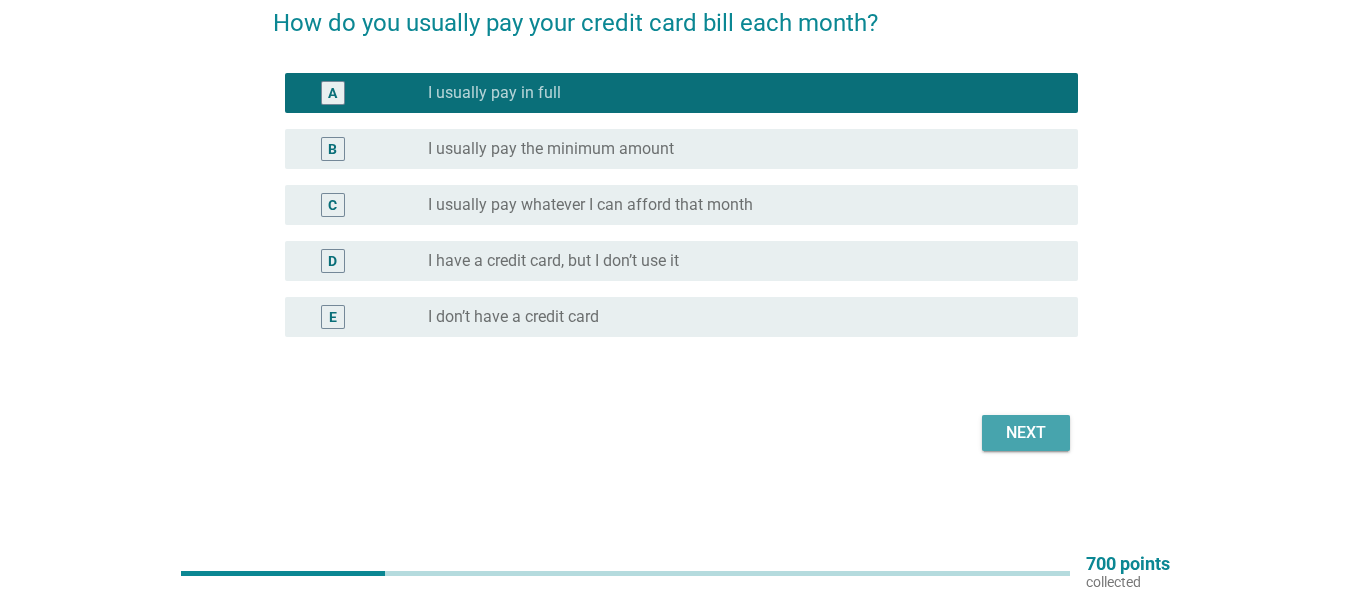 click on "Next" at bounding box center [1026, 433] 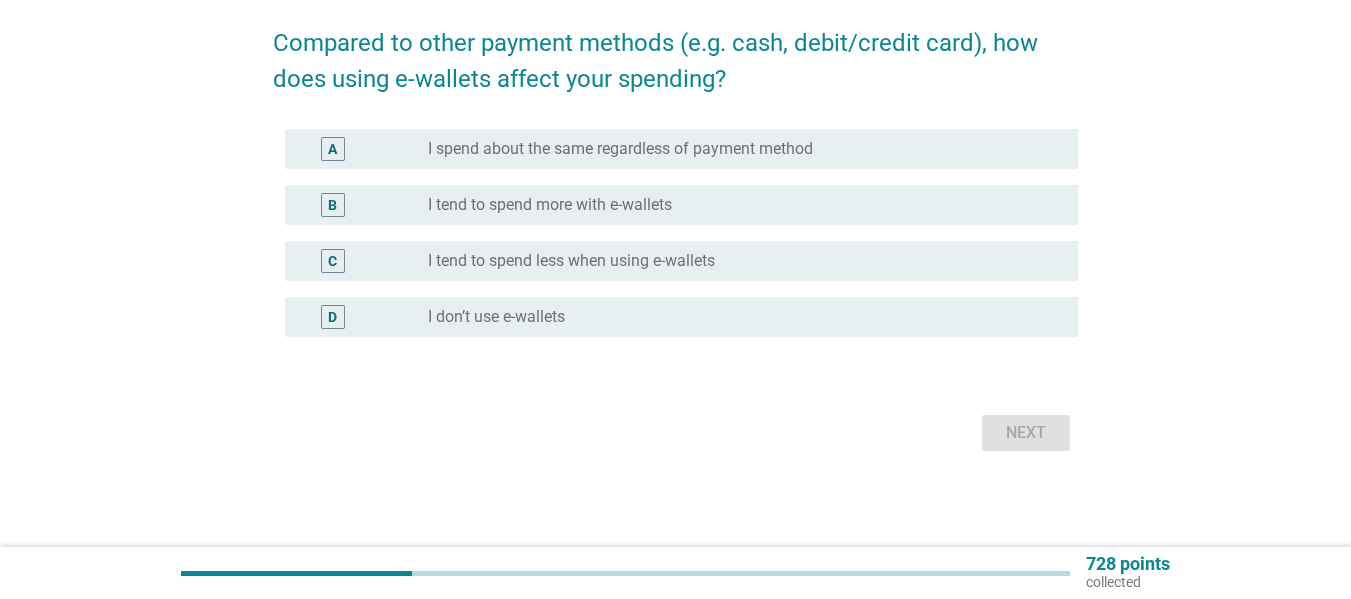 scroll, scrollTop: 0, scrollLeft: 0, axis: both 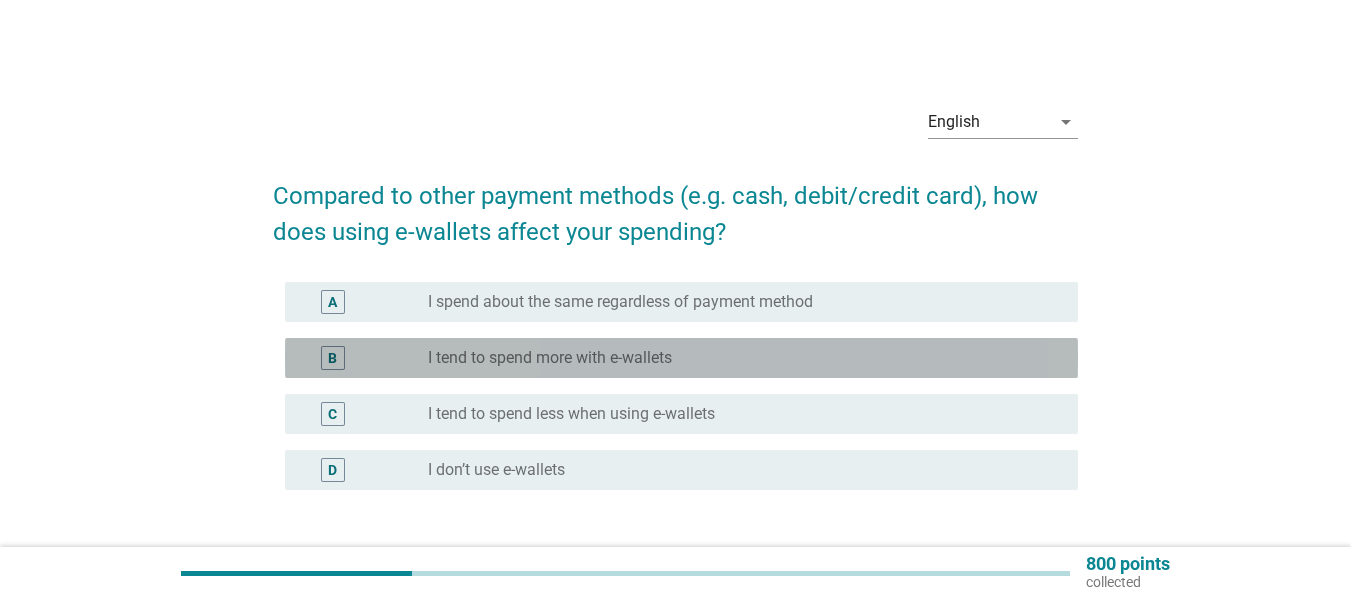 click on "radio_button_unchecked I tend to spend more with e-wallets" at bounding box center (745, 358) 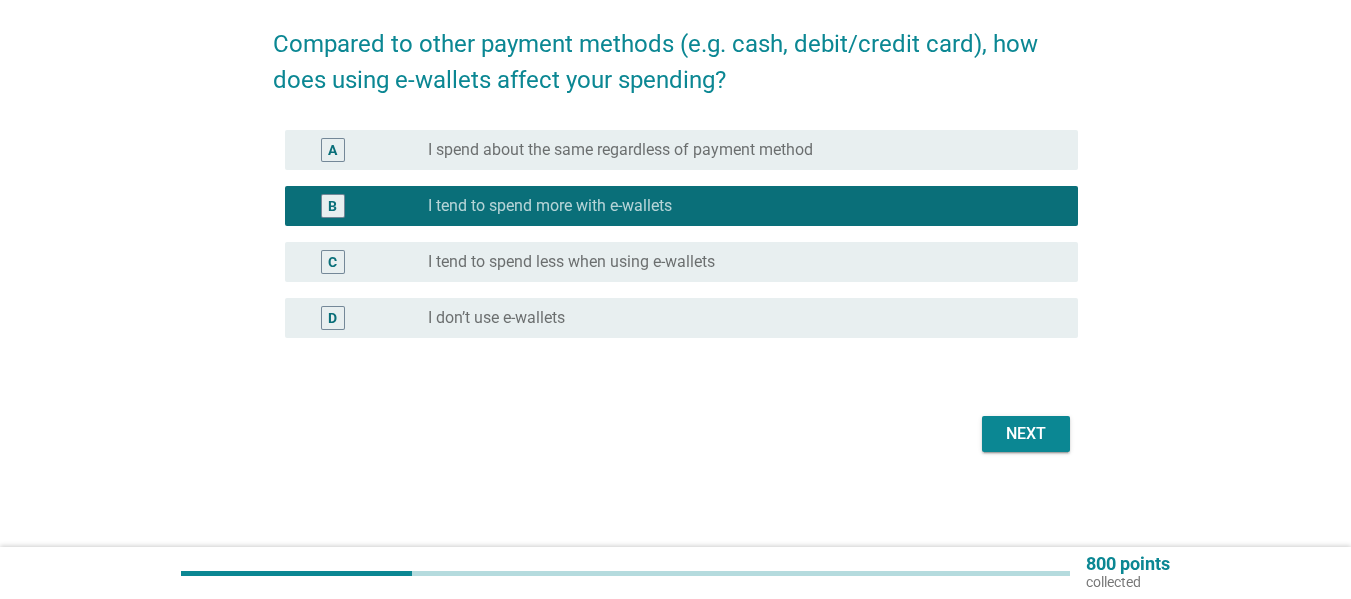 scroll, scrollTop: 153, scrollLeft: 0, axis: vertical 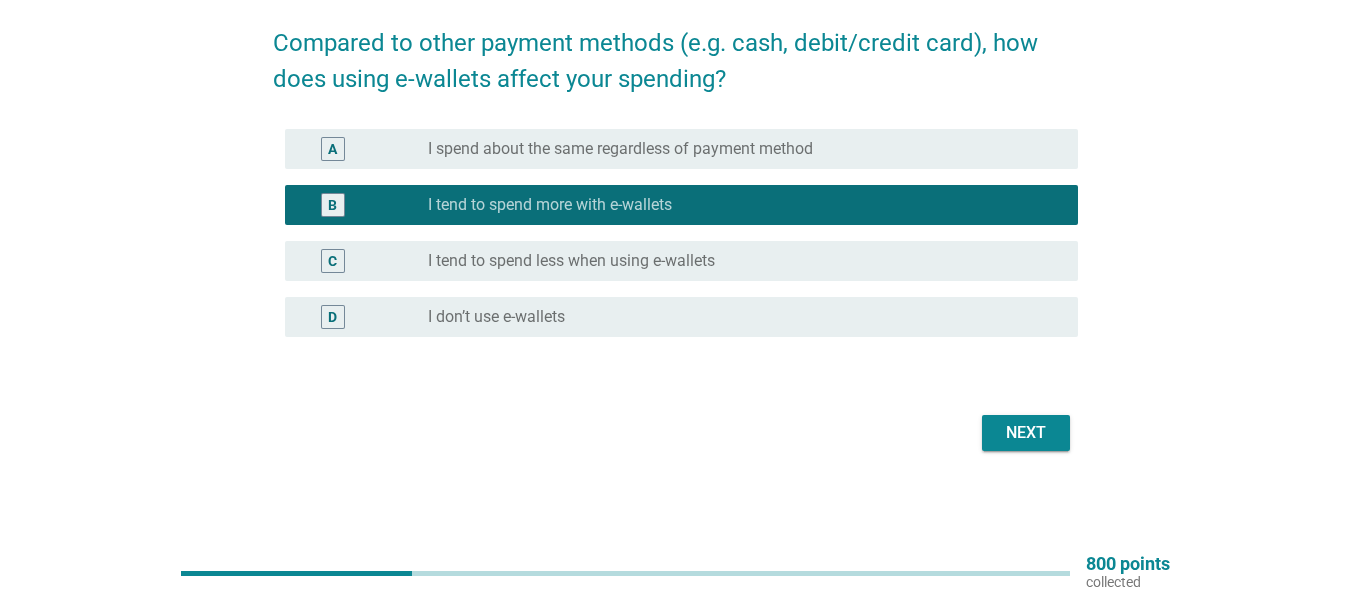click on "Next" at bounding box center [1026, 433] 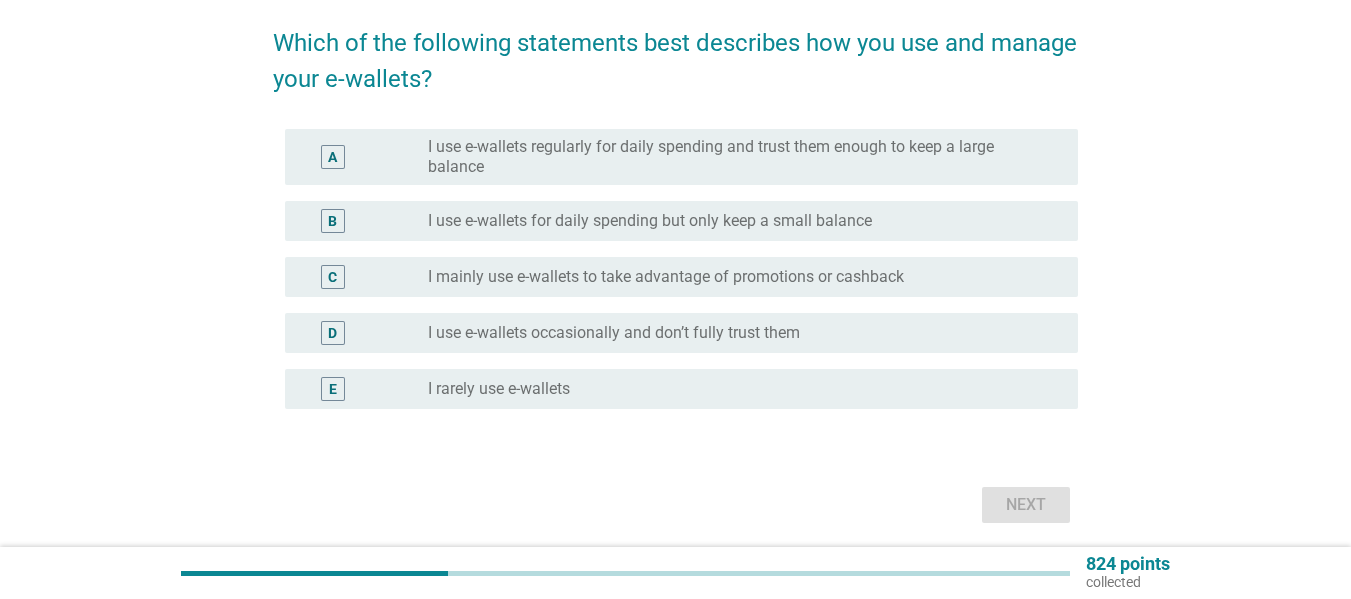 scroll, scrollTop: 0, scrollLeft: 0, axis: both 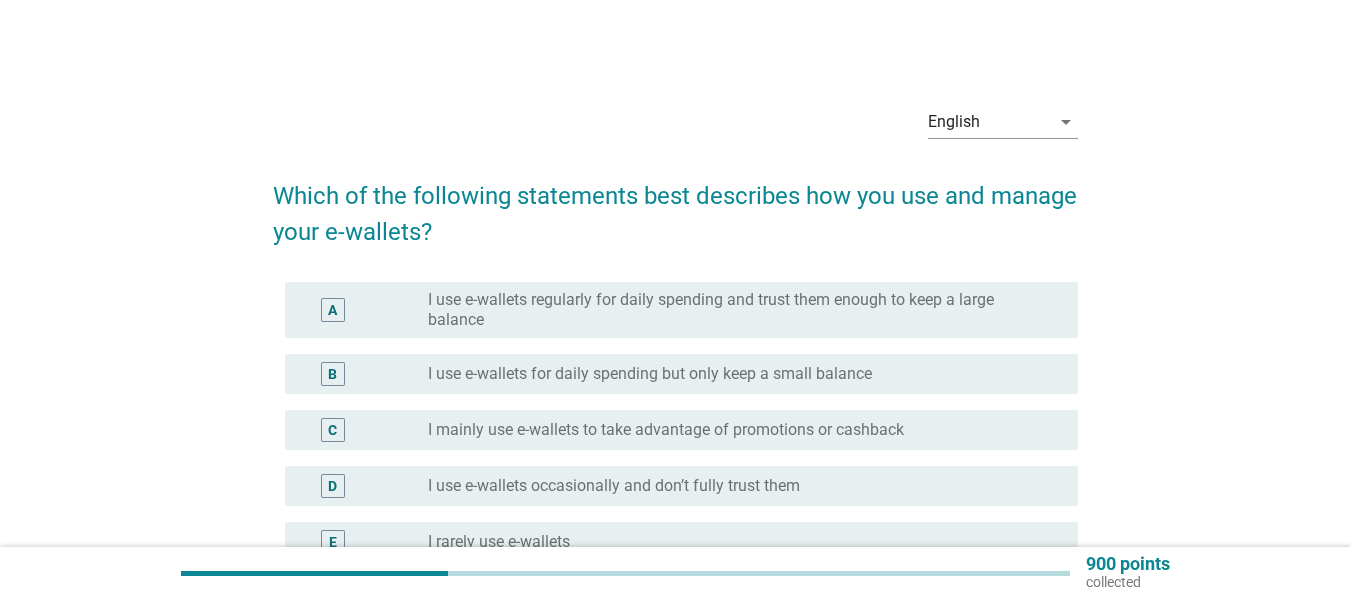 click on "I use e-wallets regularly for daily spending and trust them enough to keep a large balance" at bounding box center [737, 310] 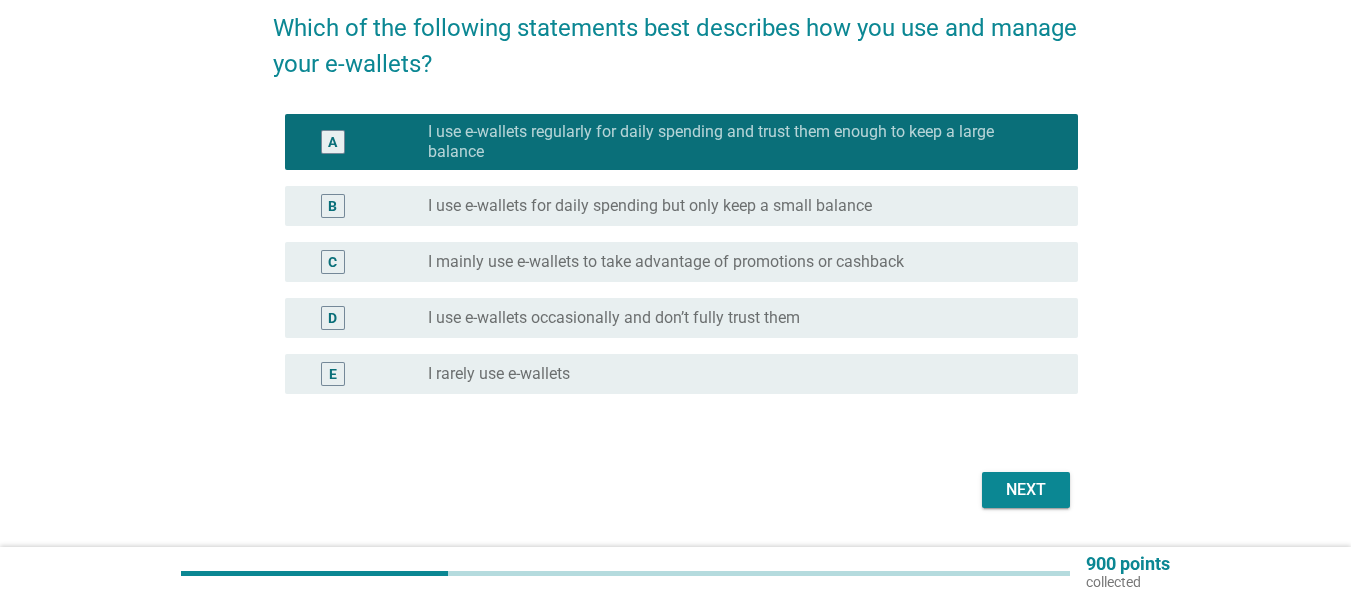 scroll, scrollTop: 200, scrollLeft: 0, axis: vertical 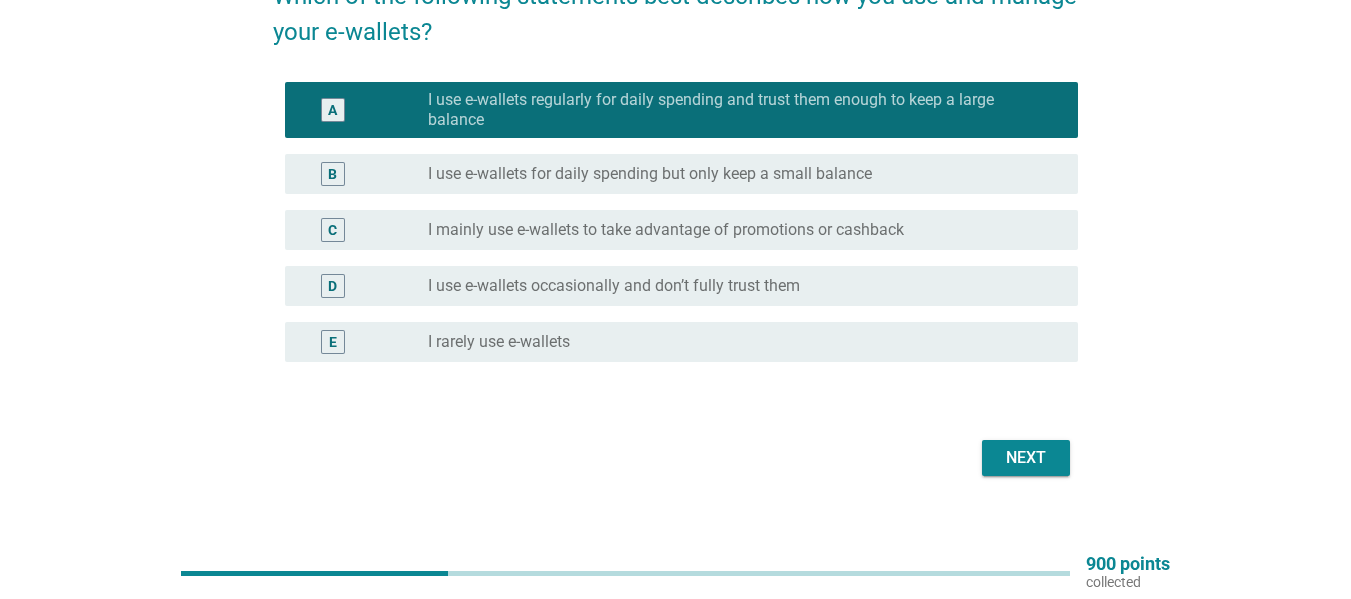 click on "B     radio_button_unchecked I use e-wallets for daily spending but only keep a small balance" at bounding box center (681, 174) 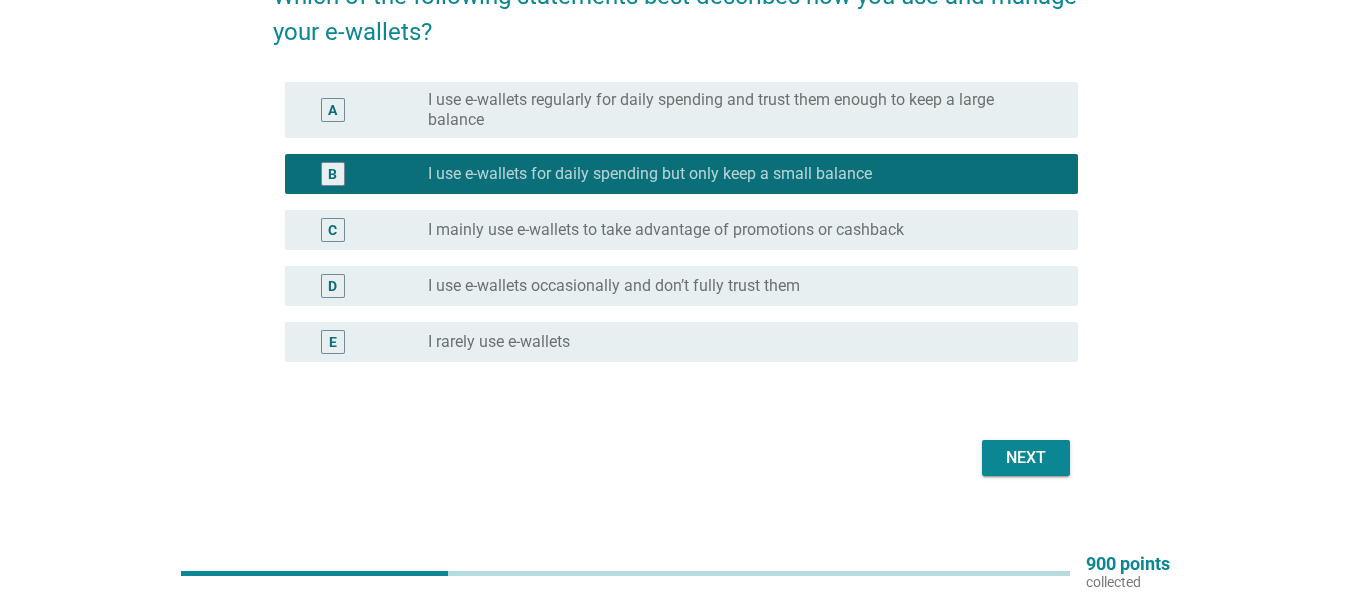 click on "I use e-wallets regularly for daily spending and trust them enough to keep a large balance" at bounding box center (737, 110) 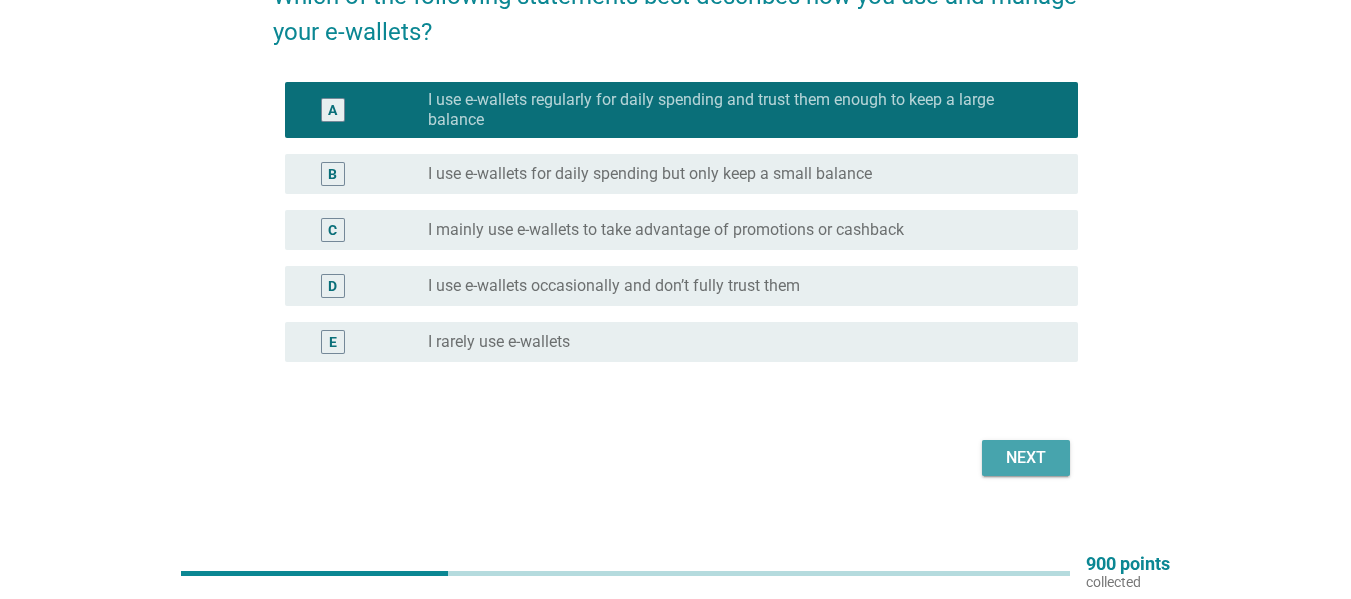click on "Next" at bounding box center [1026, 458] 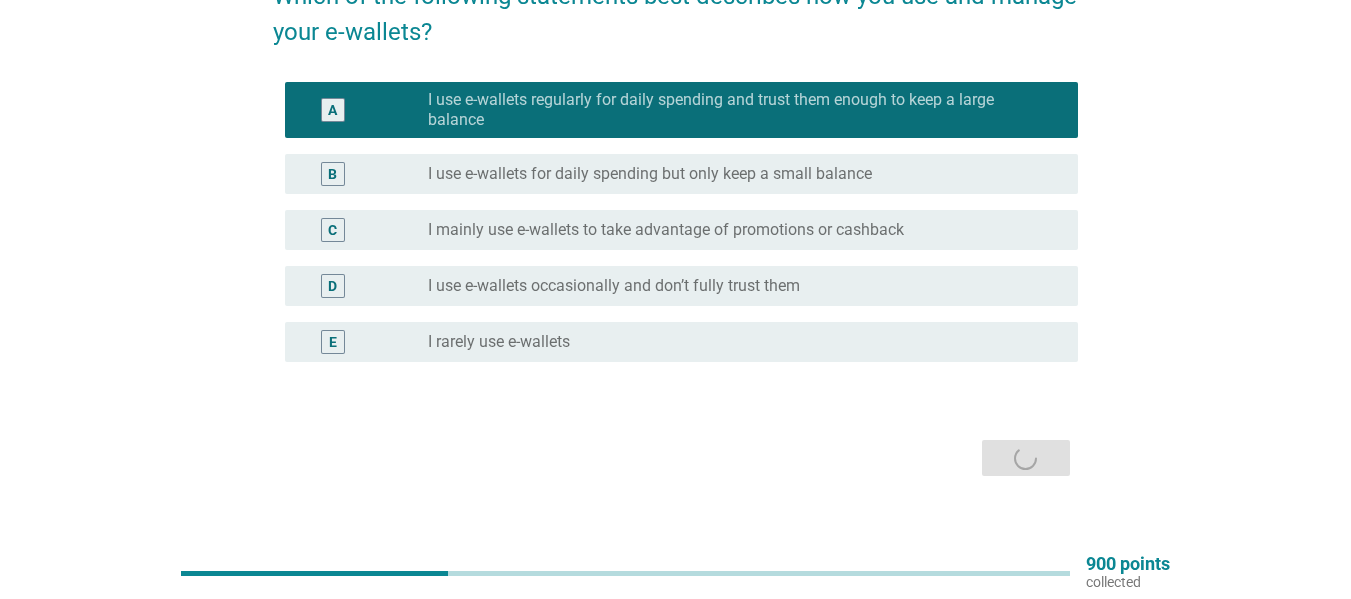 scroll, scrollTop: 0, scrollLeft: 0, axis: both 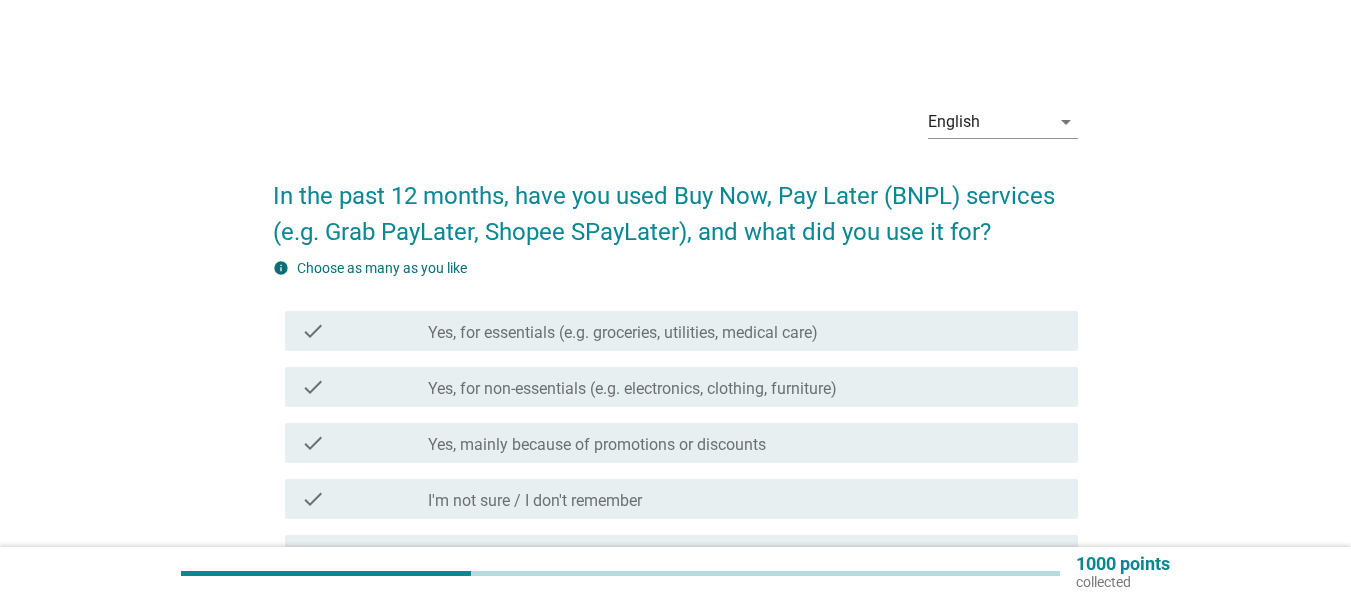 click on "Yes, for essentials (e.g. groceries, utilities, medical care)" at bounding box center (623, 333) 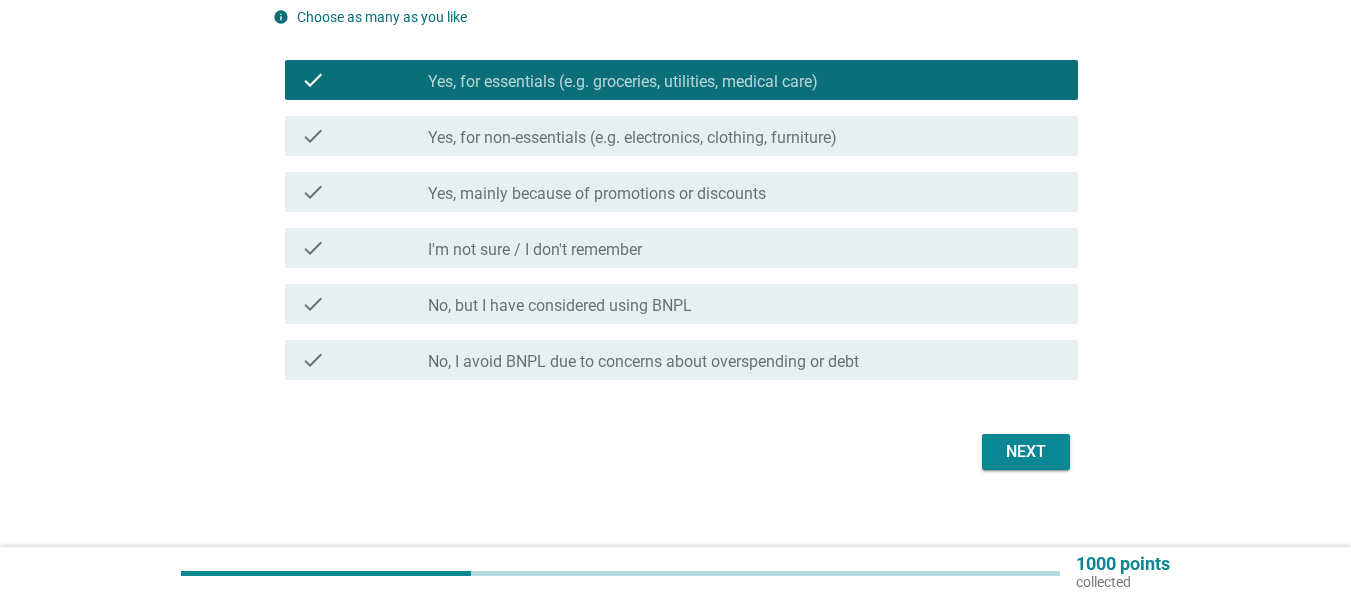 scroll, scrollTop: 270, scrollLeft: 0, axis: vertical 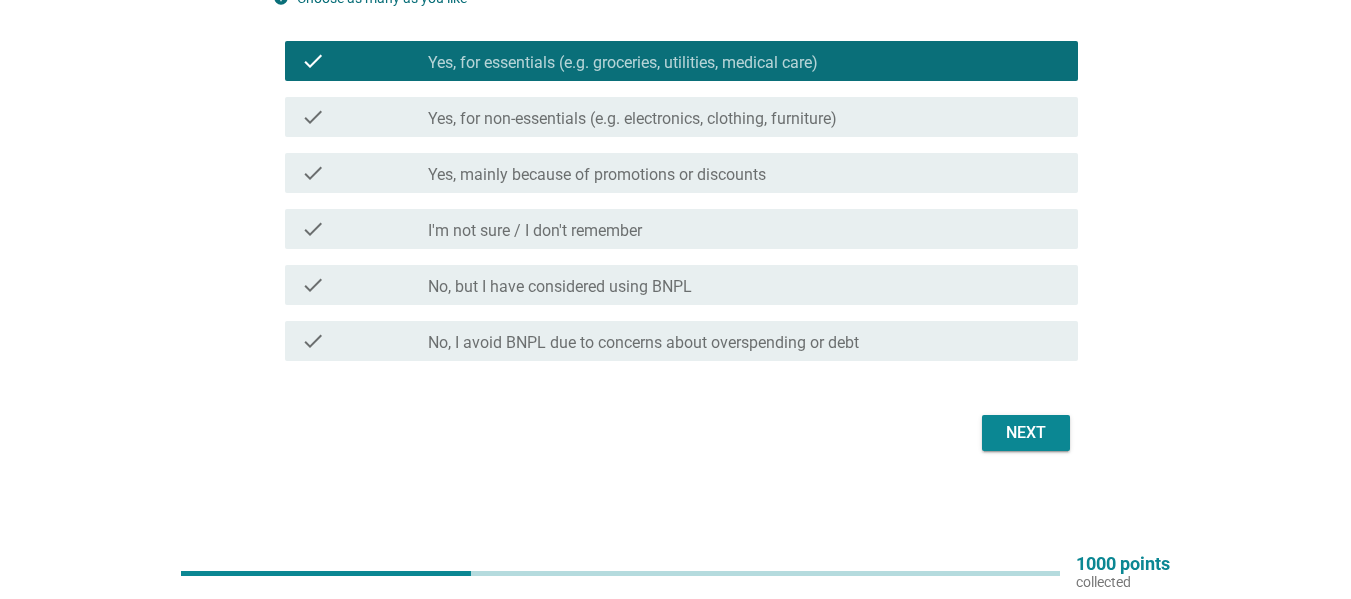 click on "Next" at bounding box center [1026, 433] 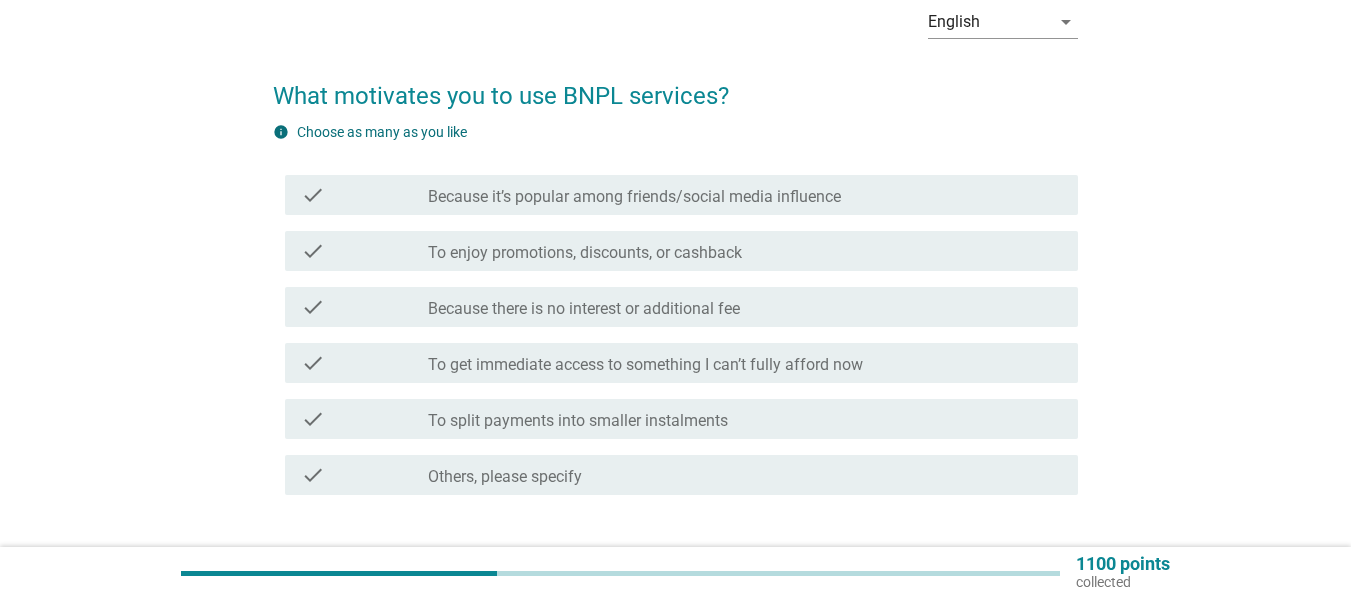 scroll, scrollTop: 200, scrollLeft: 0, axis: vertical 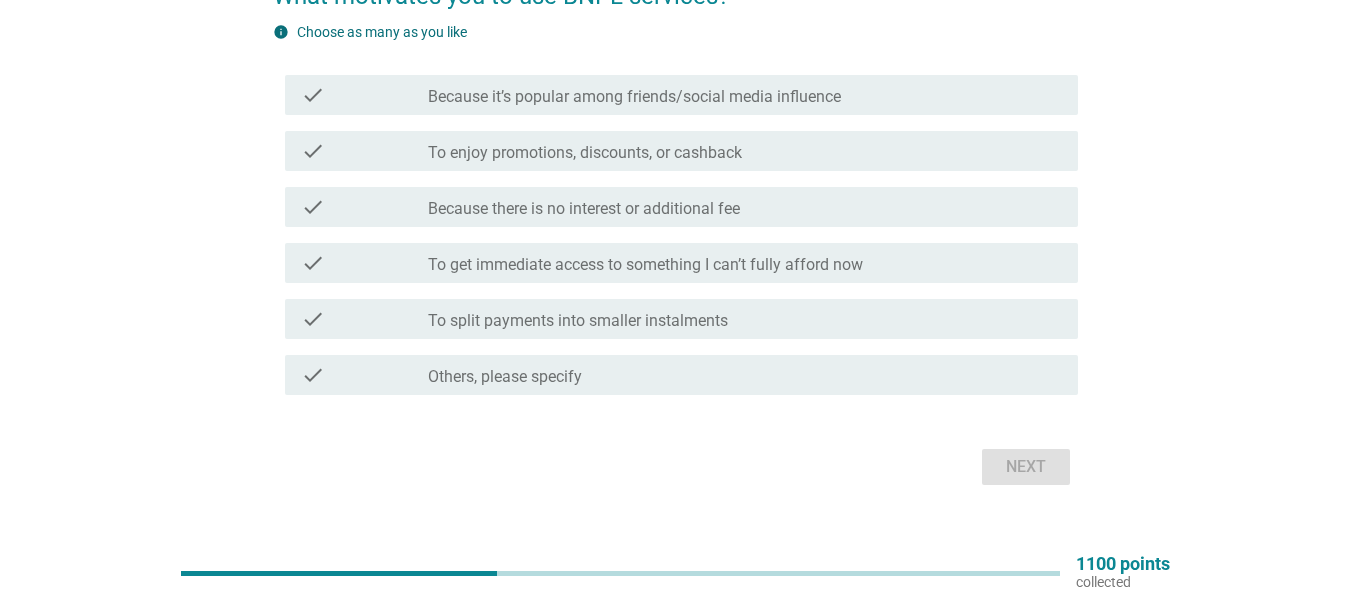 click on "check     check_box_outline_blank To enjoy promotions, discounts, or cashback" at bounding box center [681, 151] 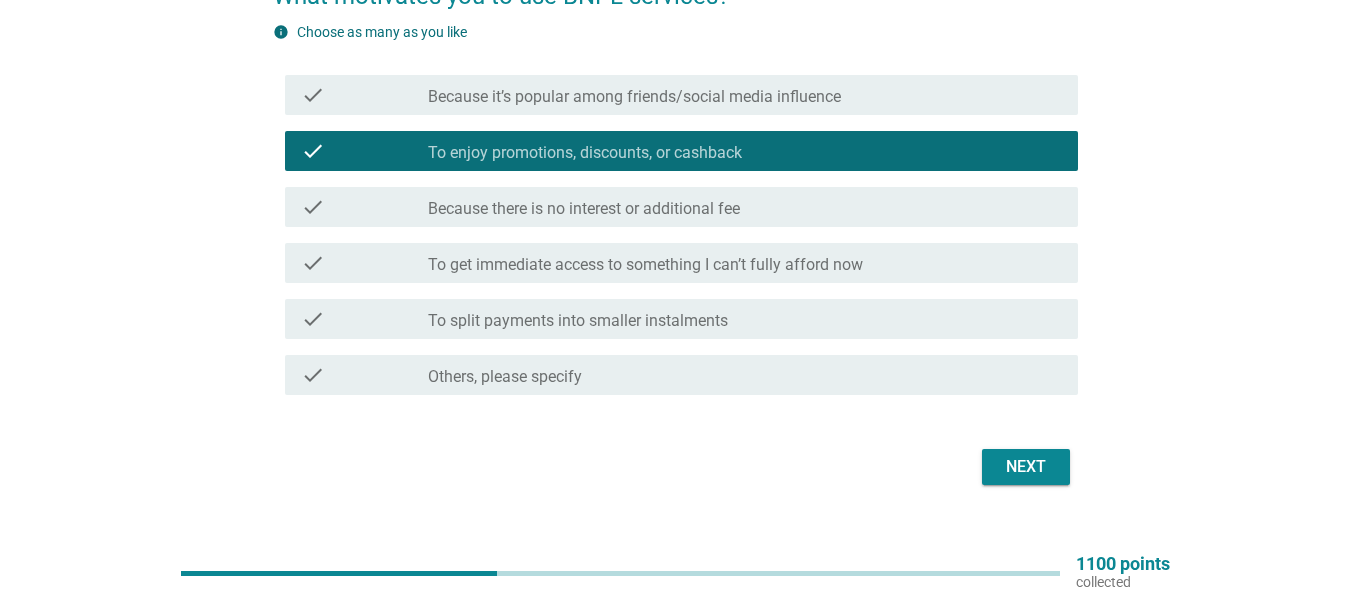 click on "To get immediate access to something I can’t fully afford now" at bounding box center [645, 265] 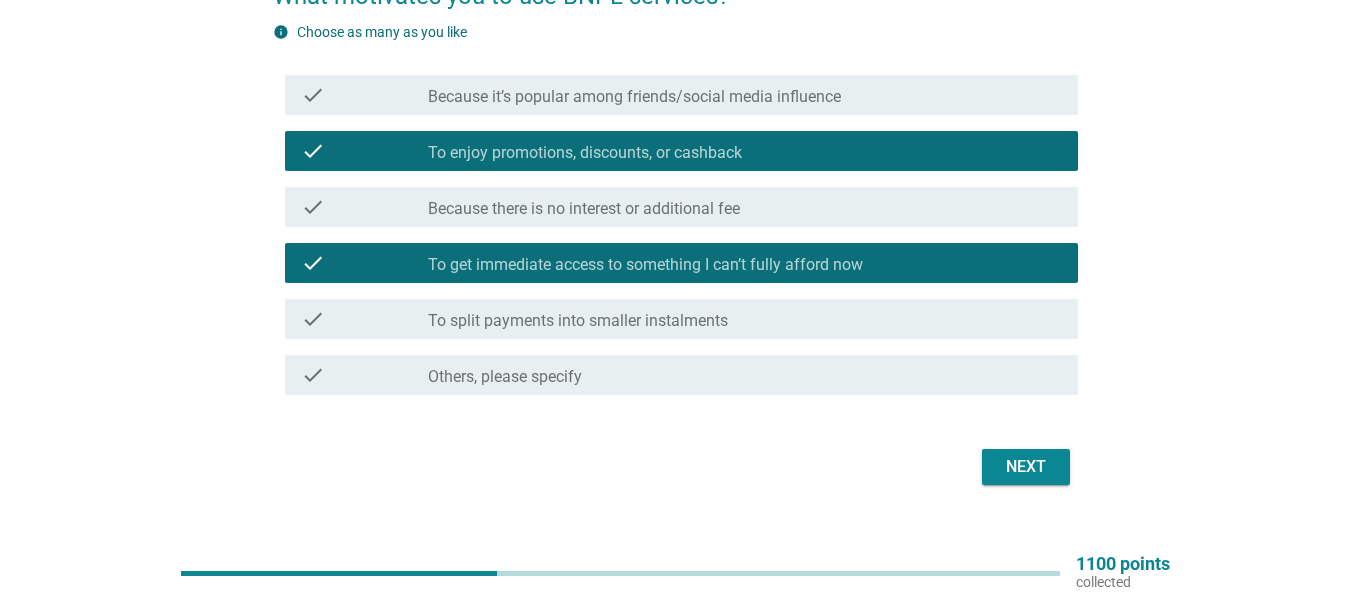 click on "check_box_outline_blank To split payments into smaller instalments" at bounding box center [745, 319] 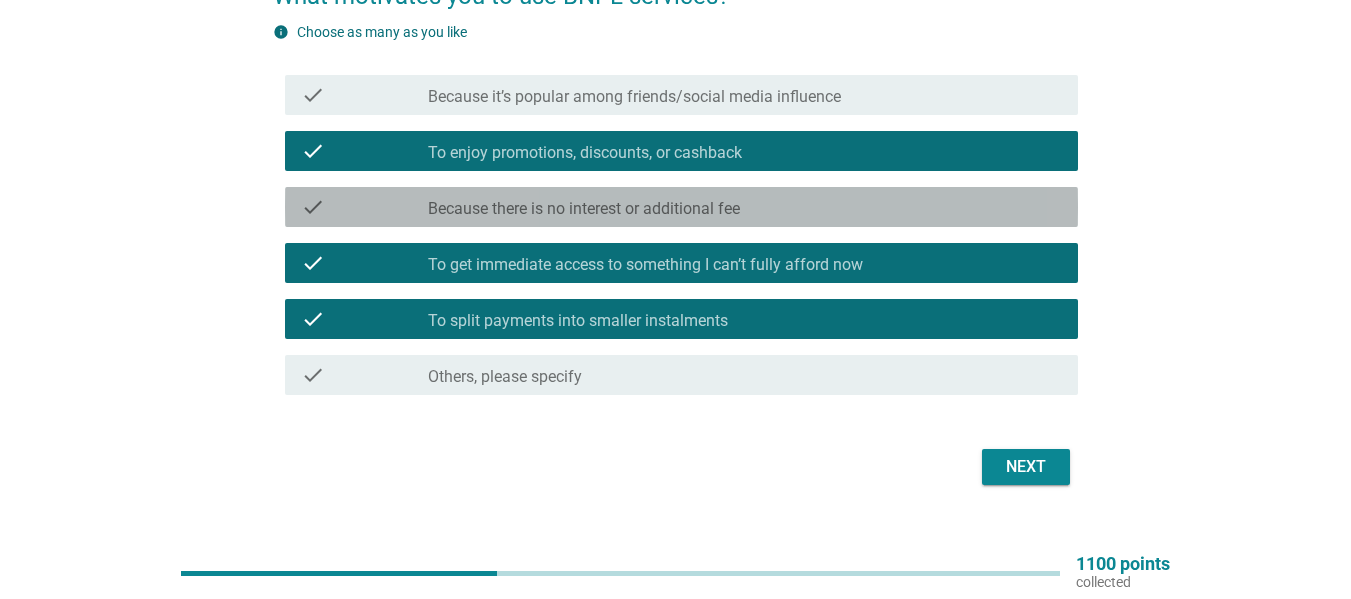 click on "check_box_outline_blank Because there is no interest or additional fee" at bounding box center (745, 207) 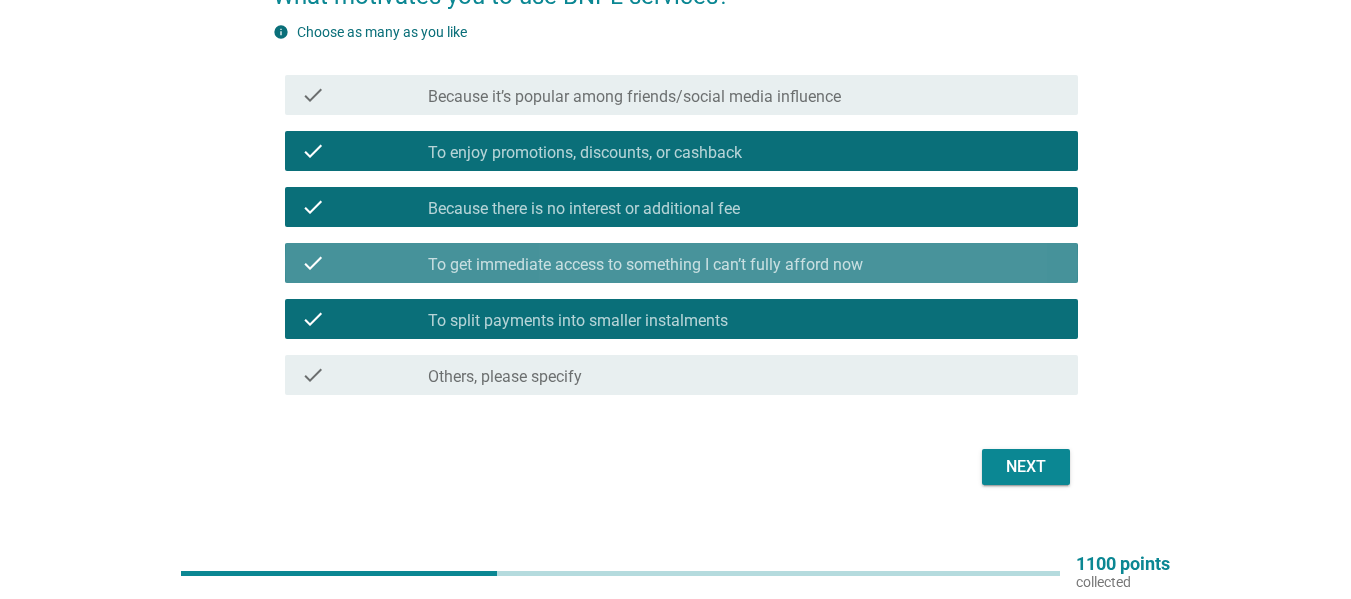 click on "check_box To get immediate access to something I can’t fully afford now" at bounding box center [745, 263] 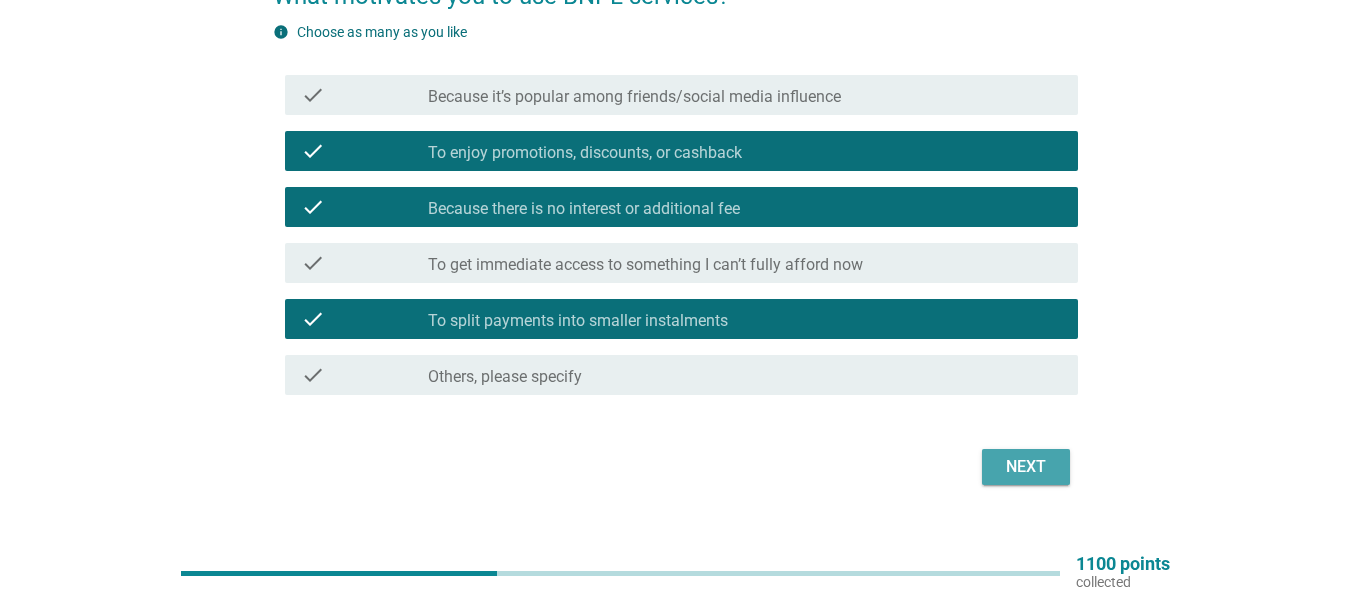 click on "Next" at bounding box center [1026, 467] 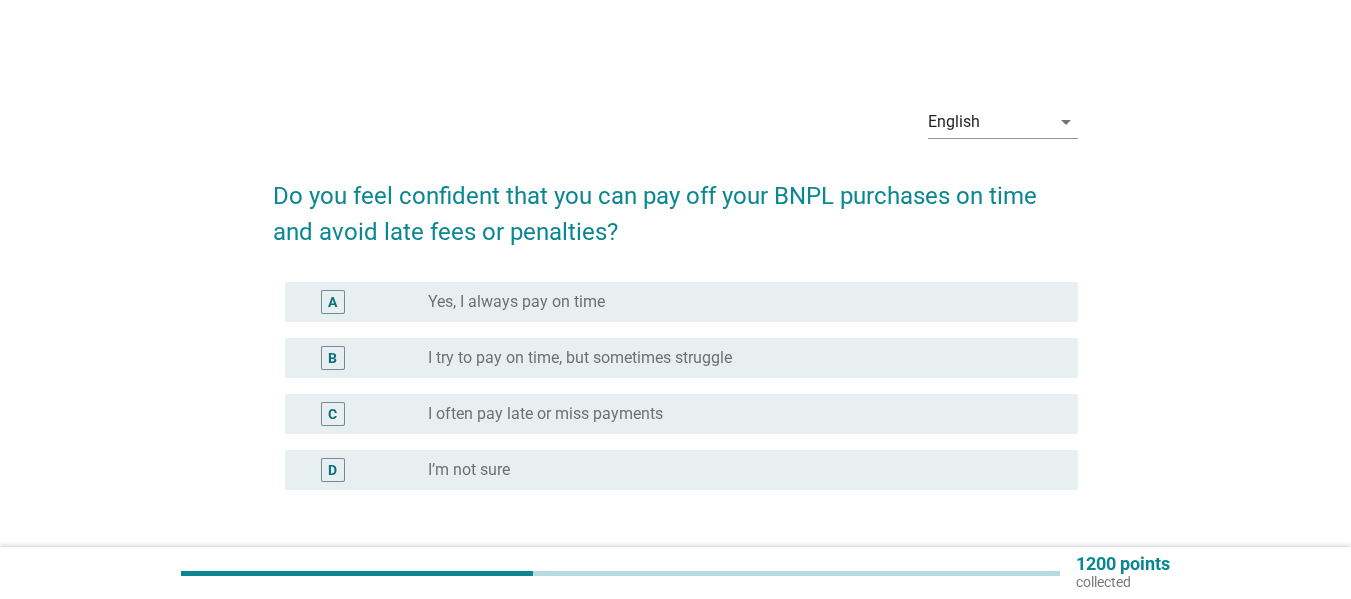 scroll, scrollTop: 100, scrollLeft: 0, axis: vertical 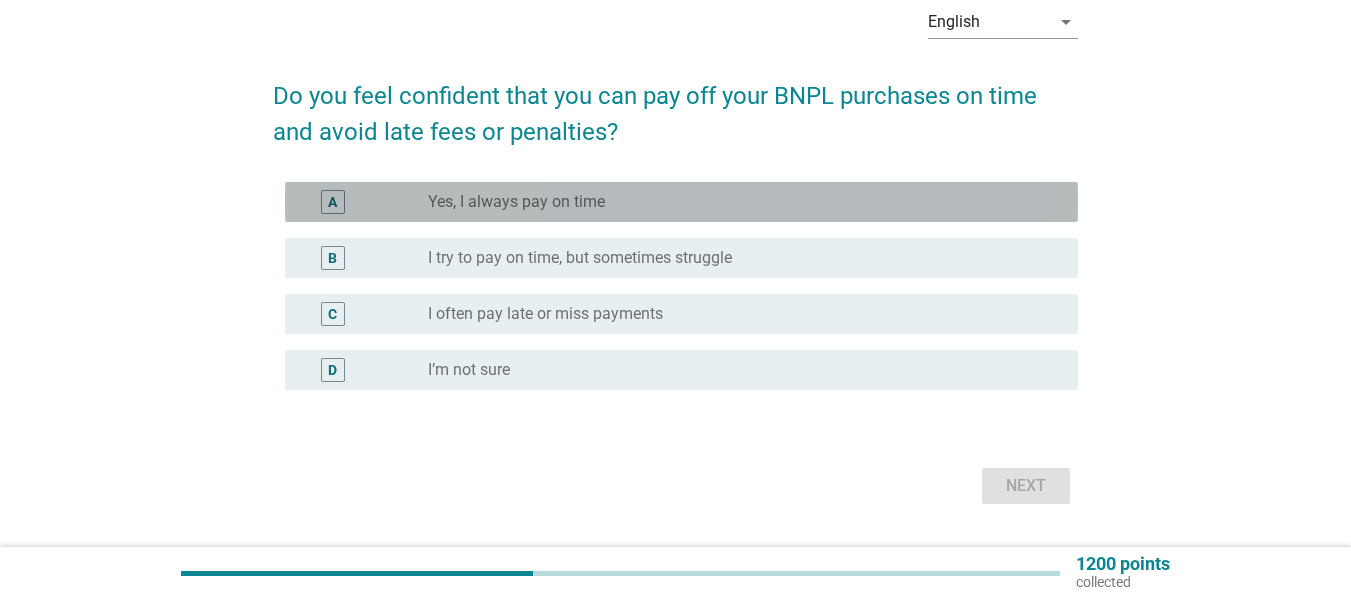 click on "Yes, I always pay on time" at bounding box center [516, 202] 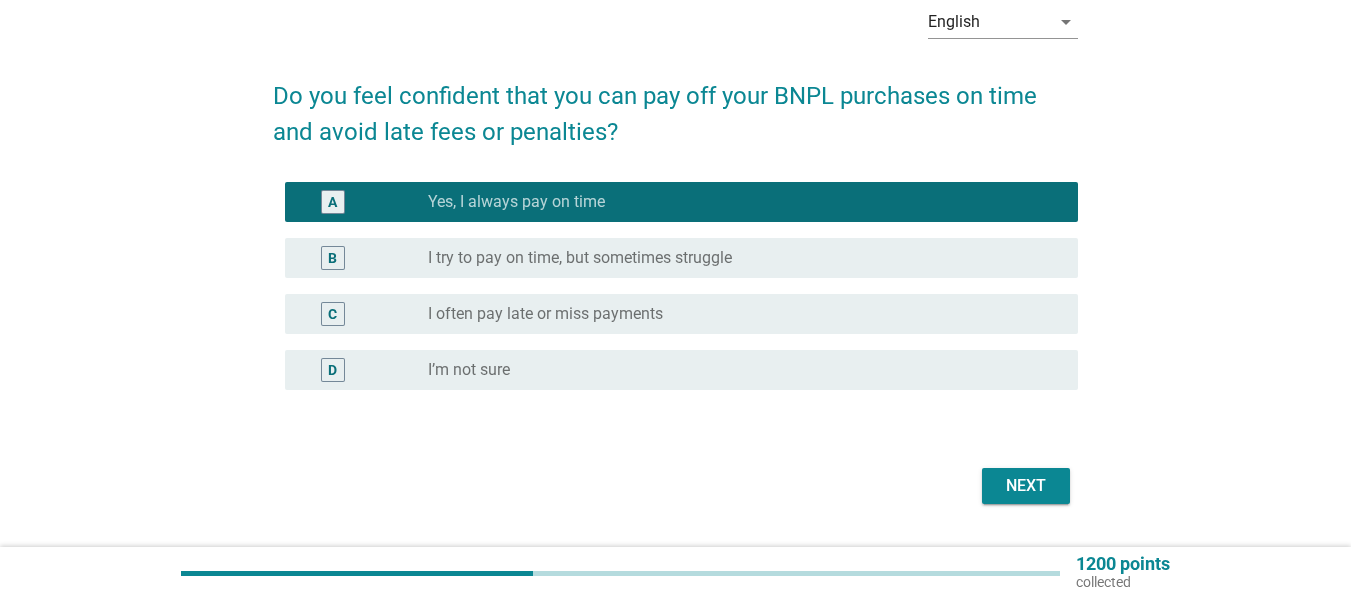 click on "Next" at bounding box center (675, 486) 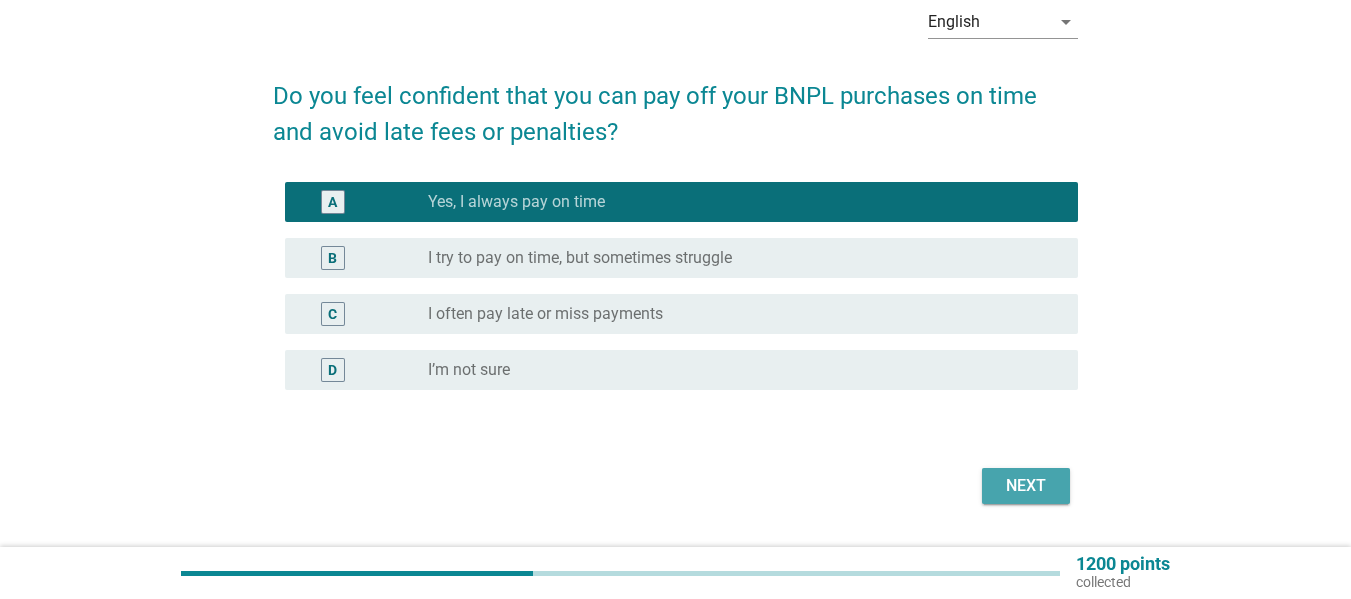 click on "Next" at bounding box center [1026, 486] 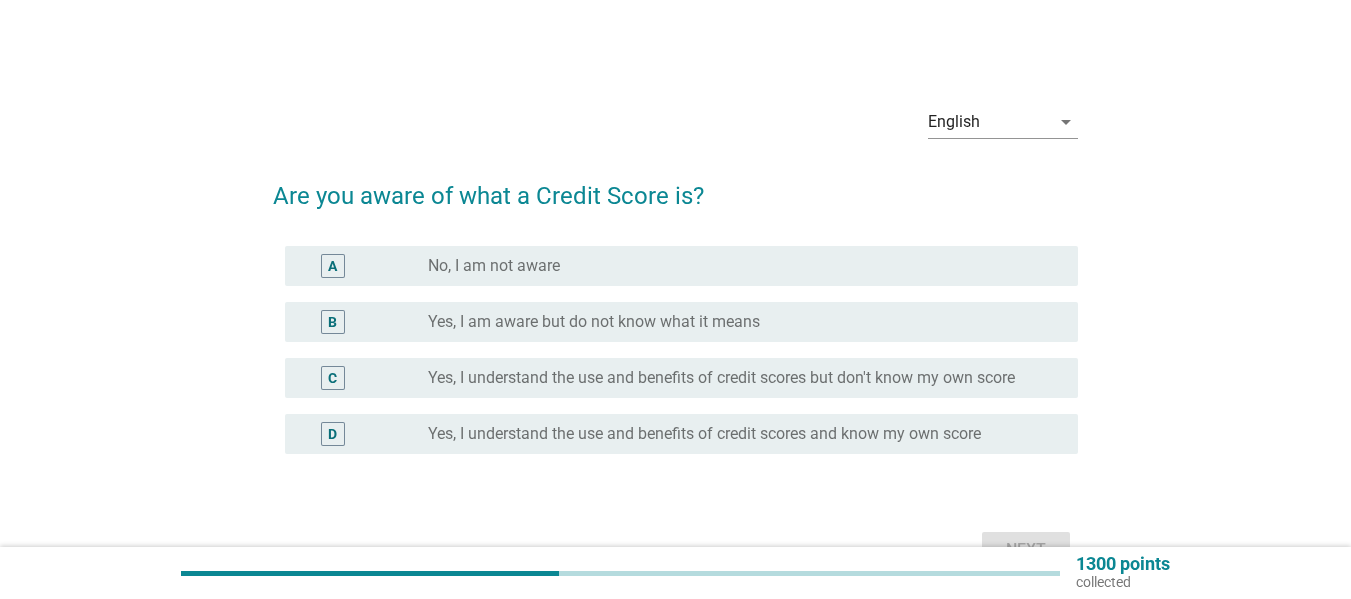 scroll, scrollTop: 100, scrollLeft: 0, axis: vertical 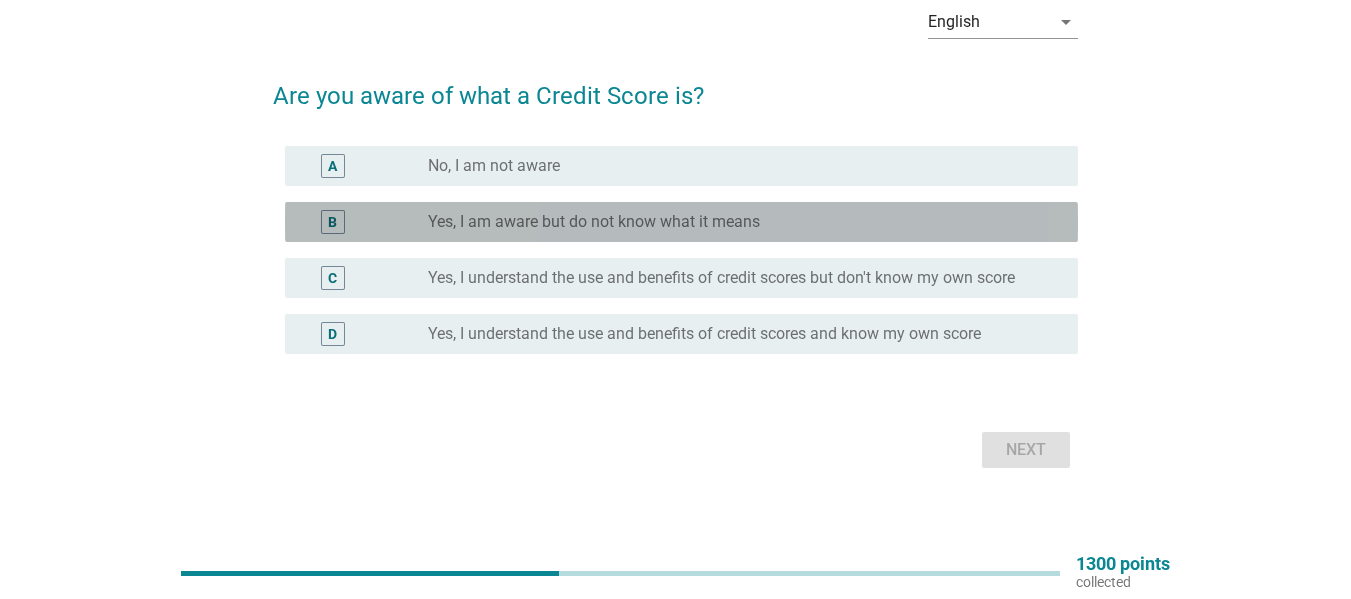 click on "Yes, I am aware but do not know what it means" at bounding box center [594, 222] 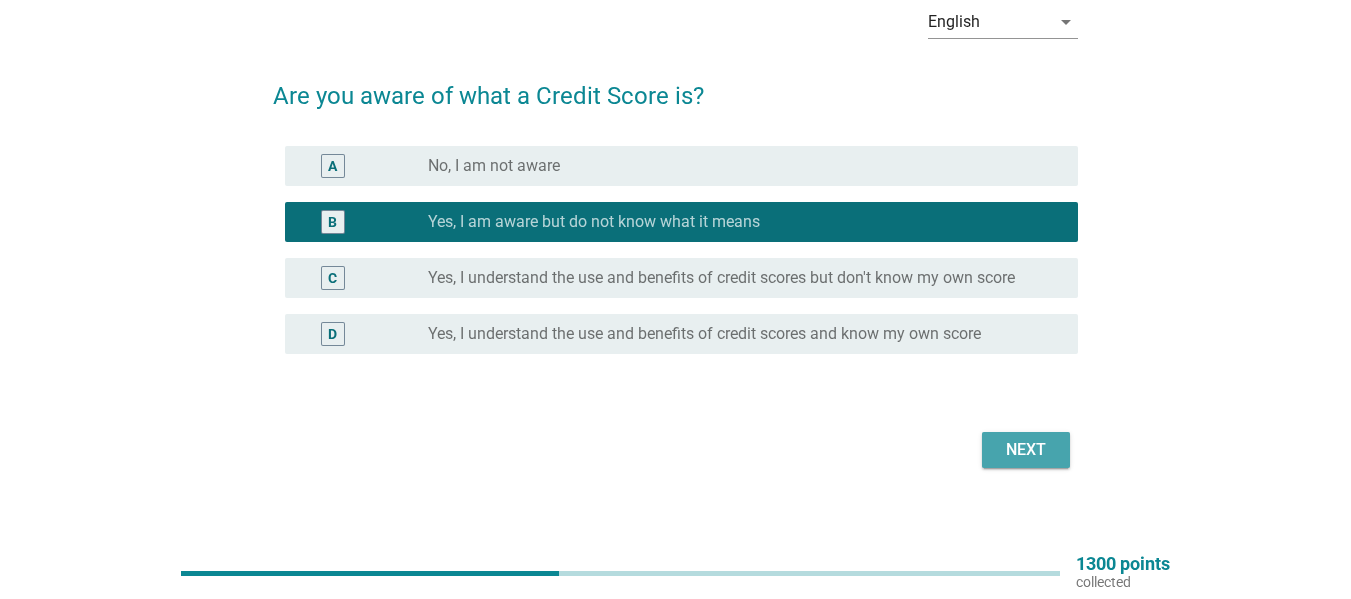 click on "Next" at bounding box center [1026, 450] 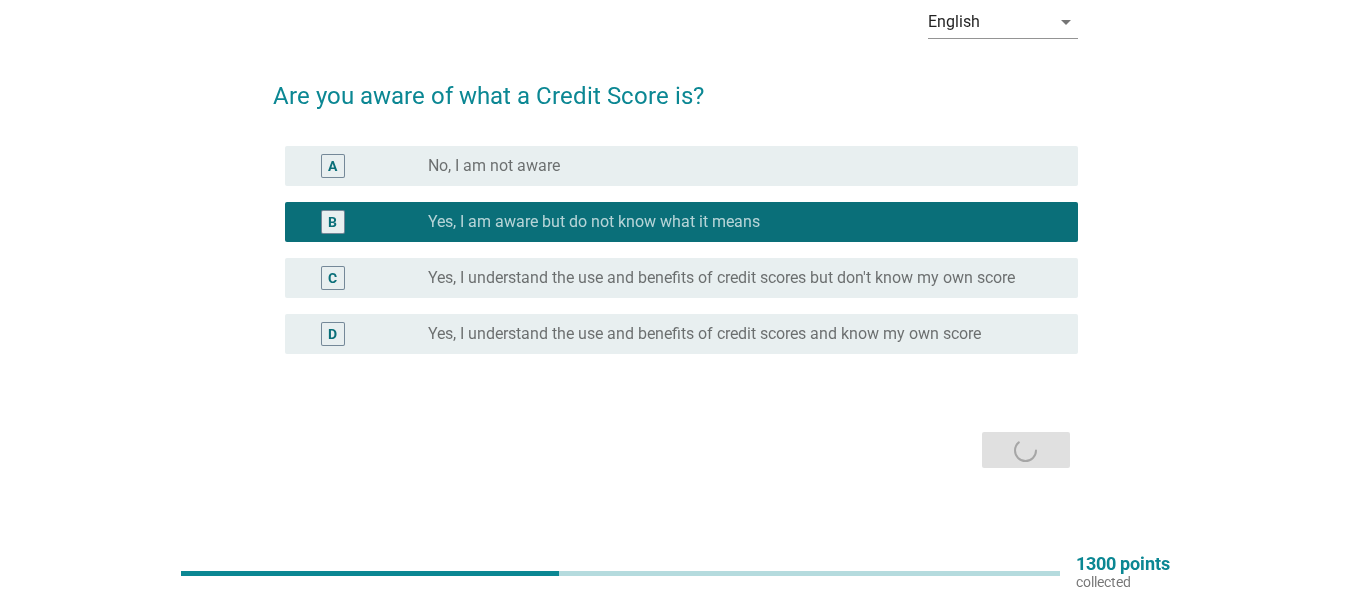 scroll, scrollTop: 0, scrollLeft: 0, axis: both 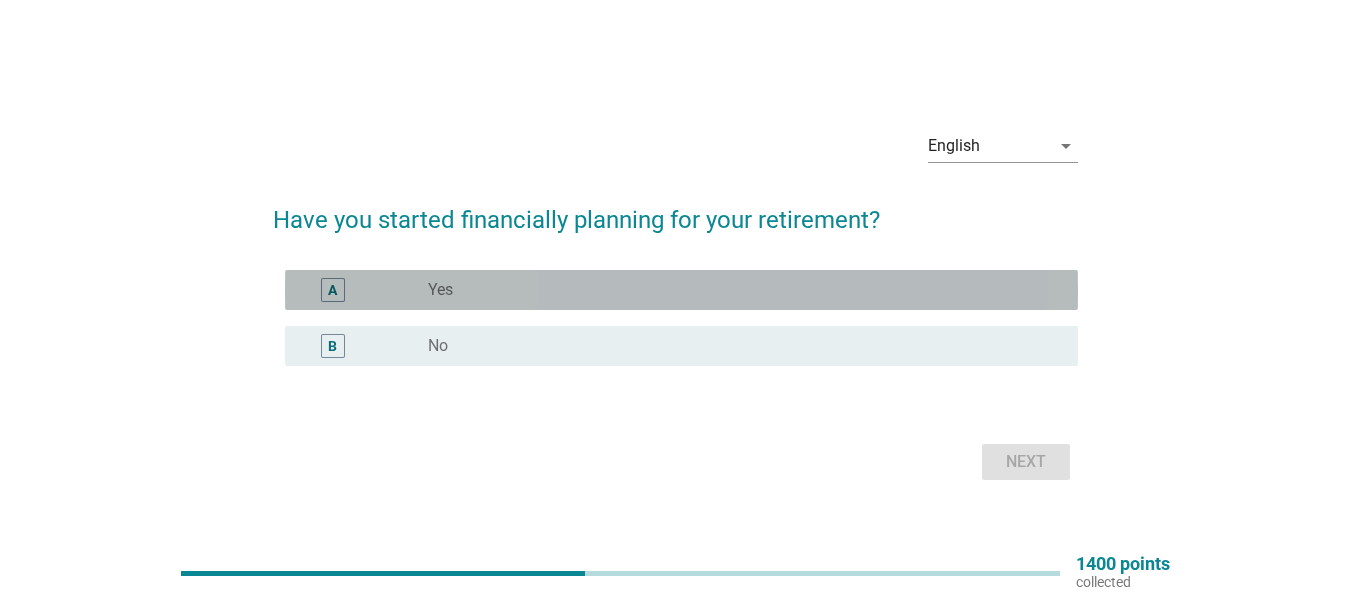 click on "radio_button_unchecked Yes" at bounding box center (737, 290) 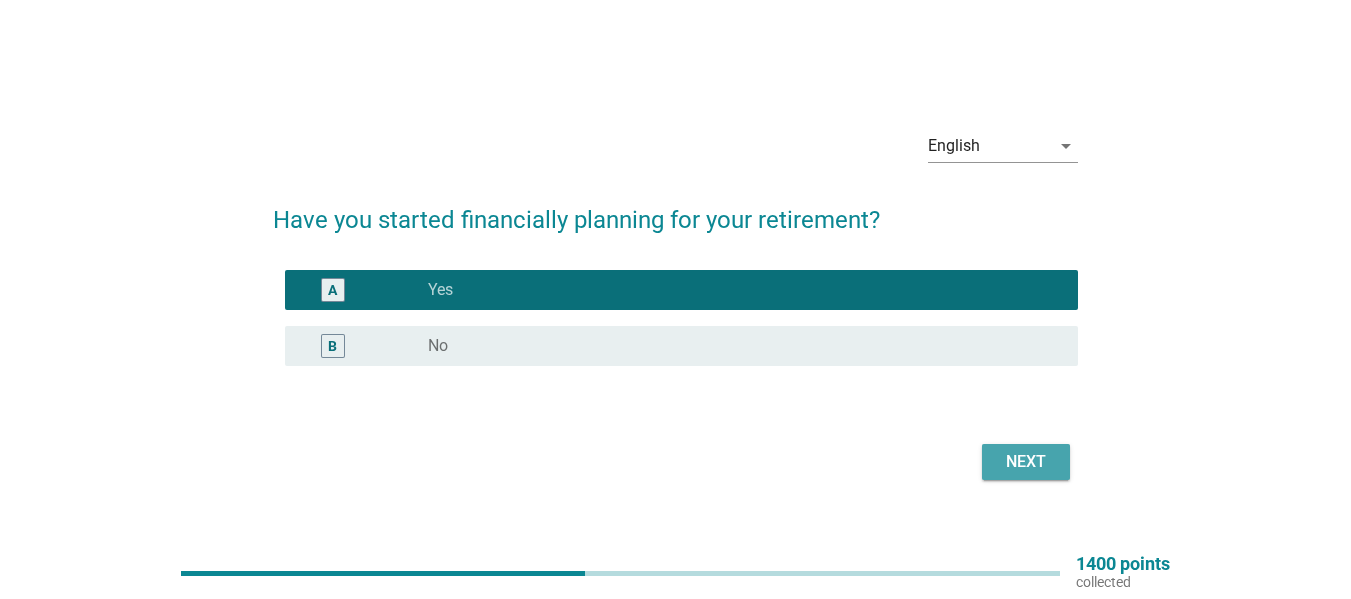 click on "Next" at bounding box center [1026, 462] 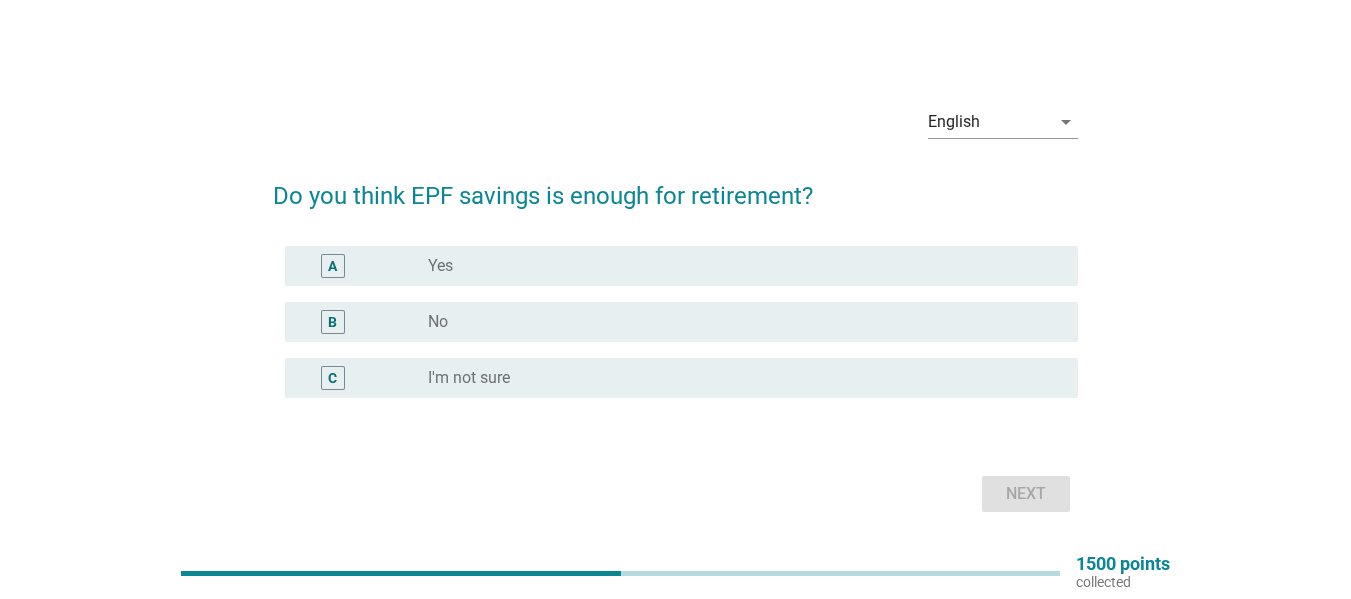 click on "No" at bounding box center [438, 322] 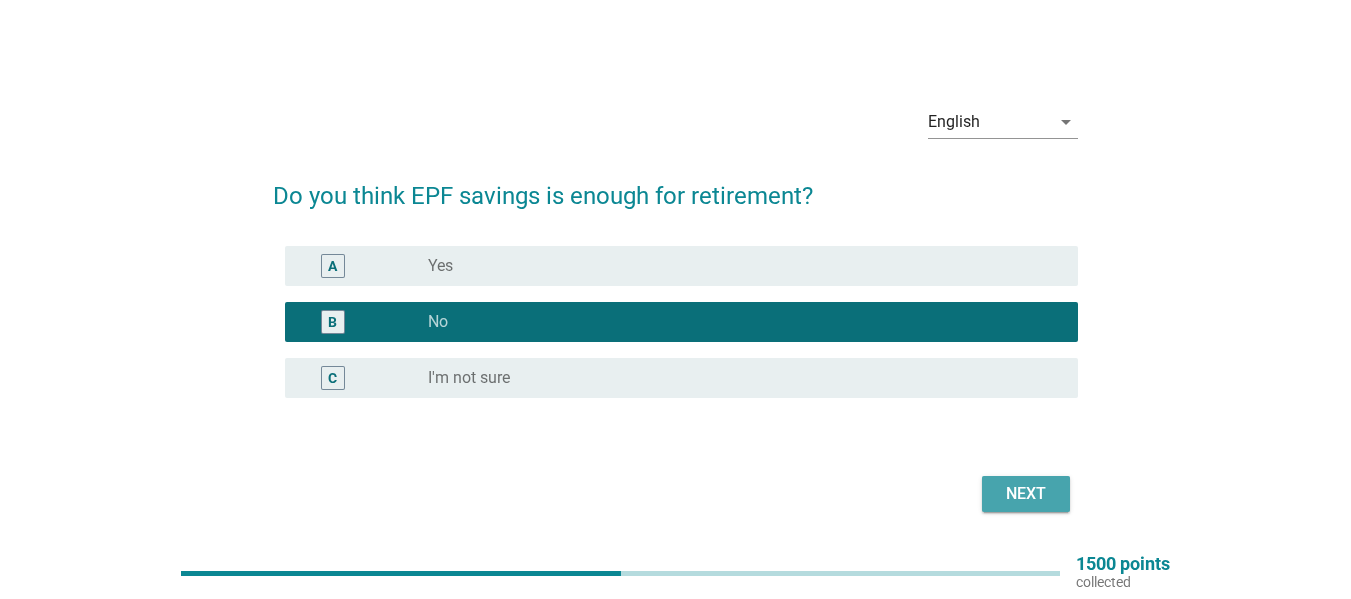 click on "Next" at bounding box center (1026, 494) 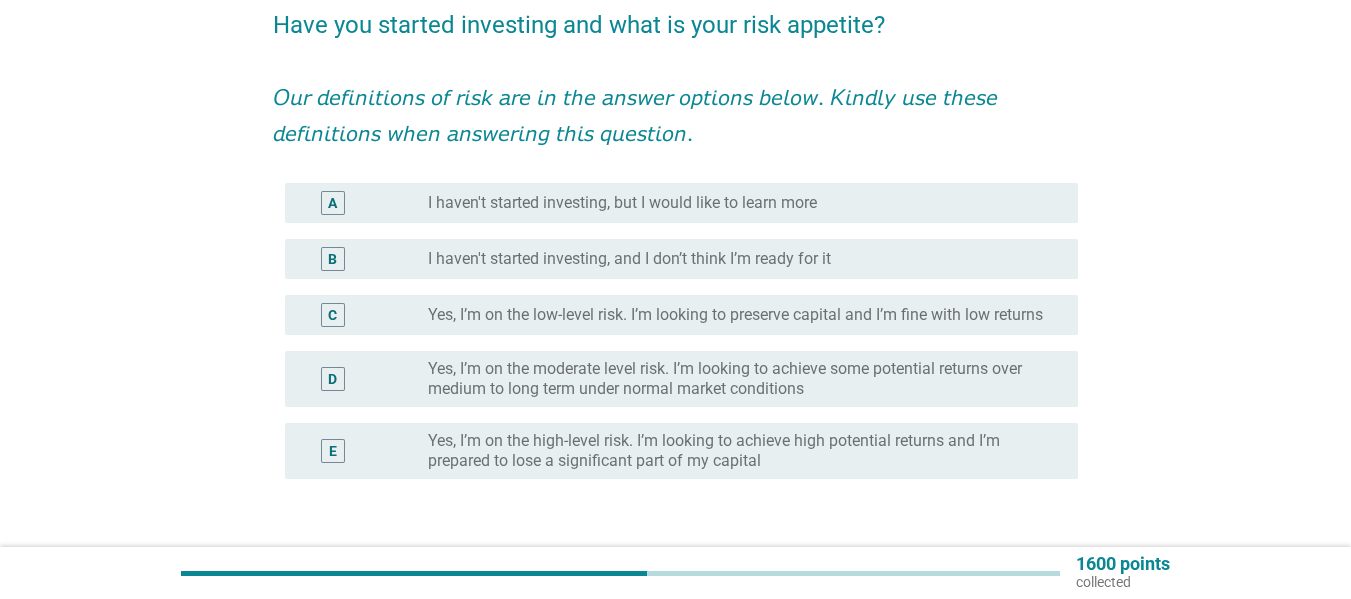 scroll, scrollTop: 200, scrollLeft: 0, axis: vertical 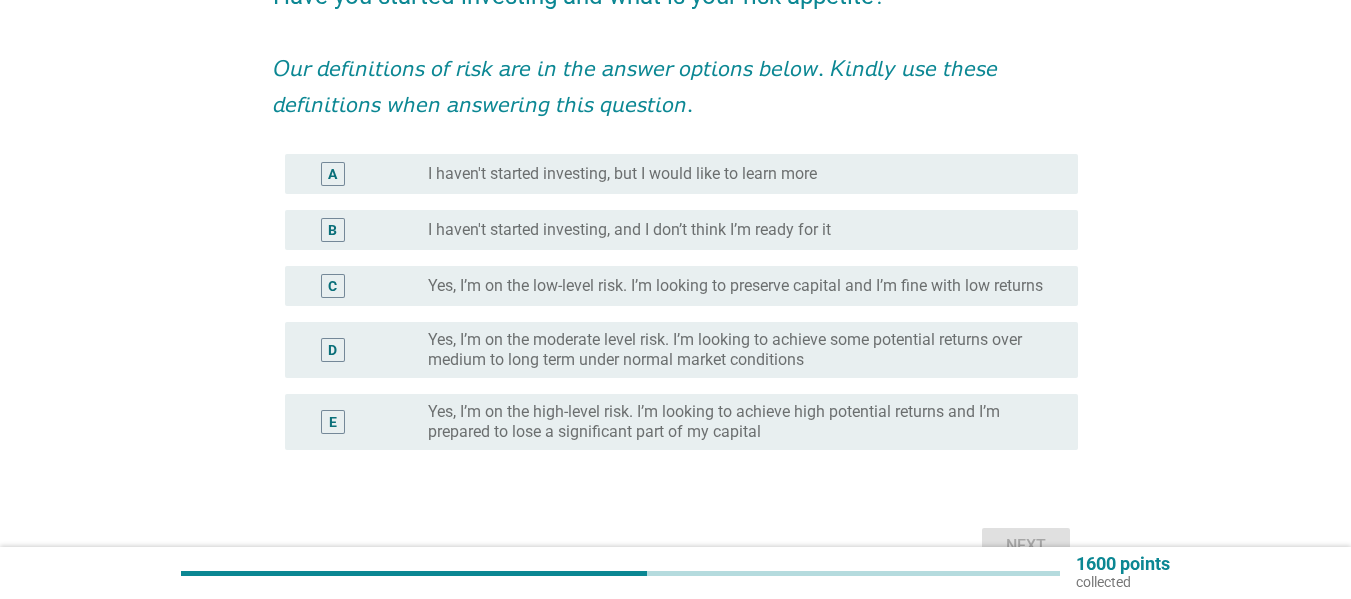 click on "Yes, I’m on the low-level risk. I’m looking to preserve capital and I’m fine with low returns" at bounding box center [735, 286] 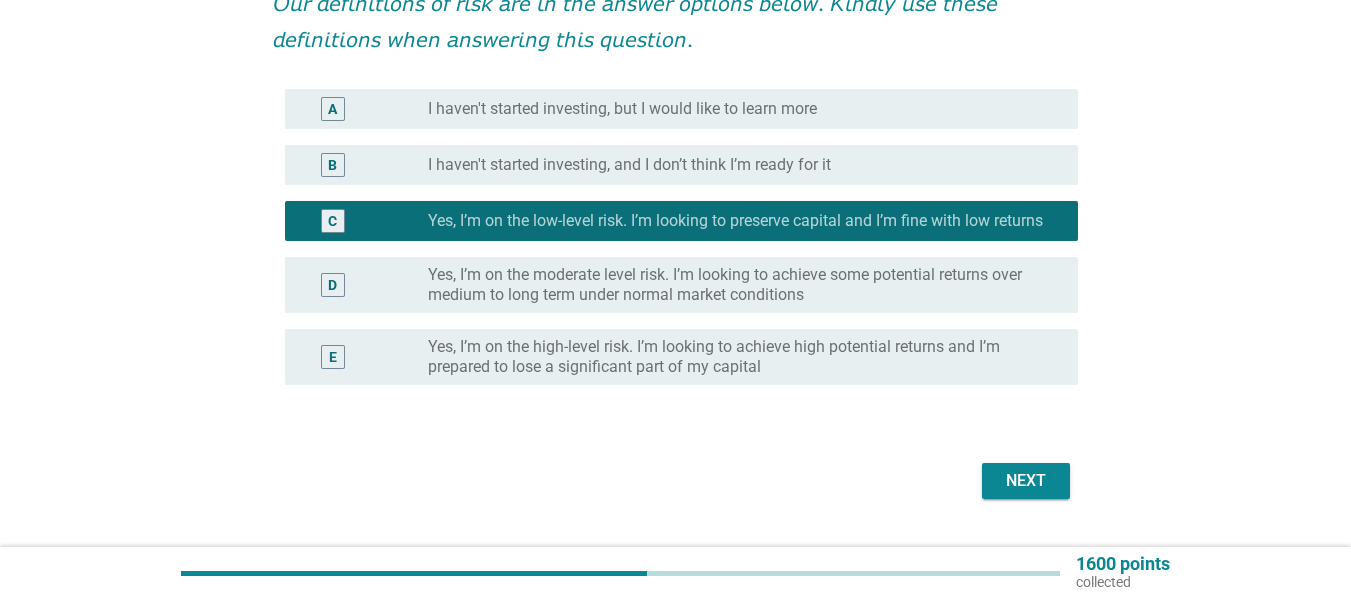 scroll, scrollTop: 300, scrollLeft: 0, axis: vertical 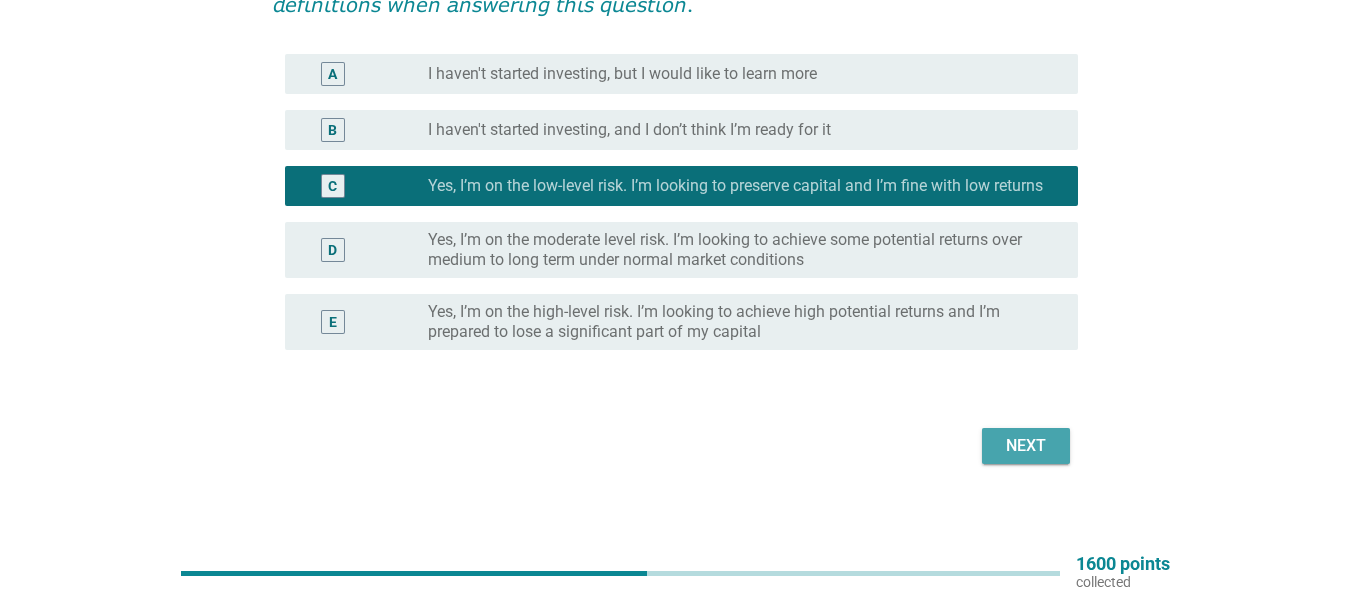 click on "Next" at bounding box center (1026, 446) 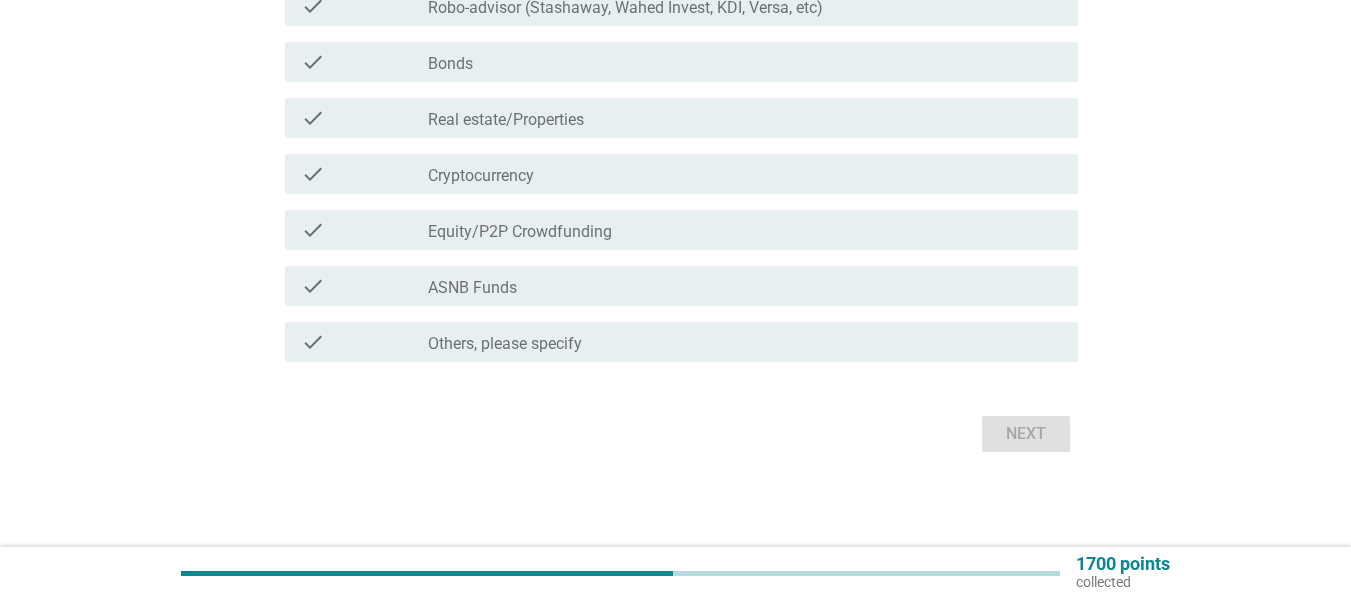 scroll, scrollTop: 570, scrollLeft: 0, axis: vertical 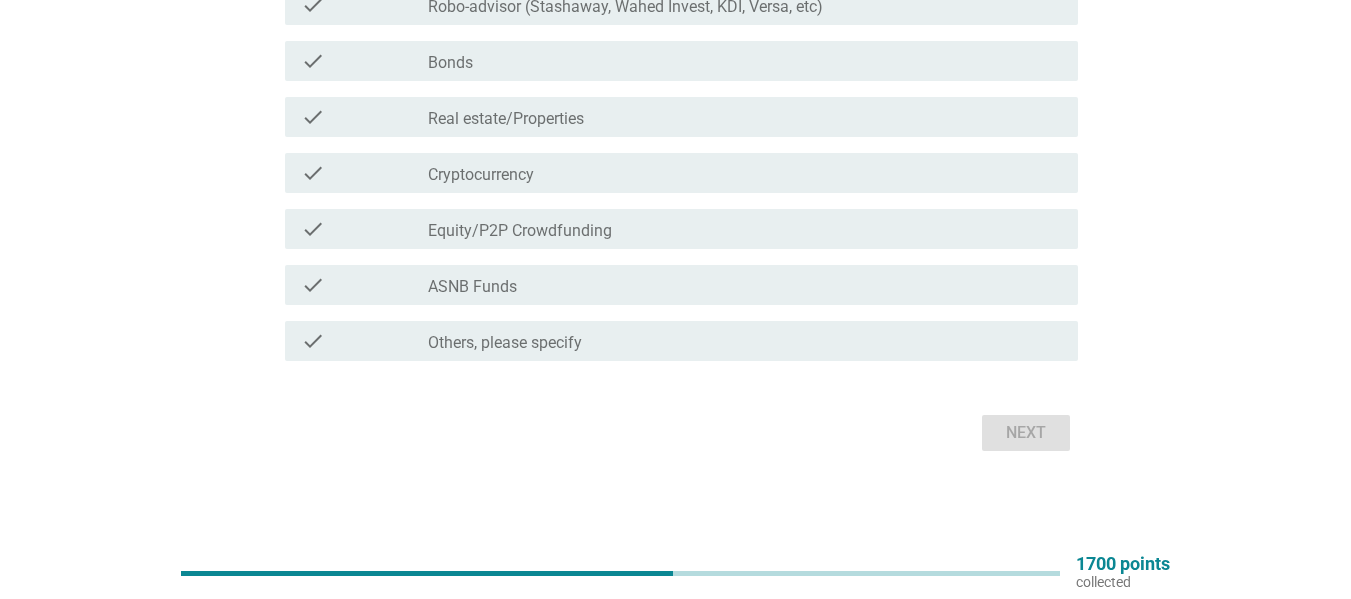 click on "check_box_outline_blank ASNB Funds" at bounding box center [745, 285] 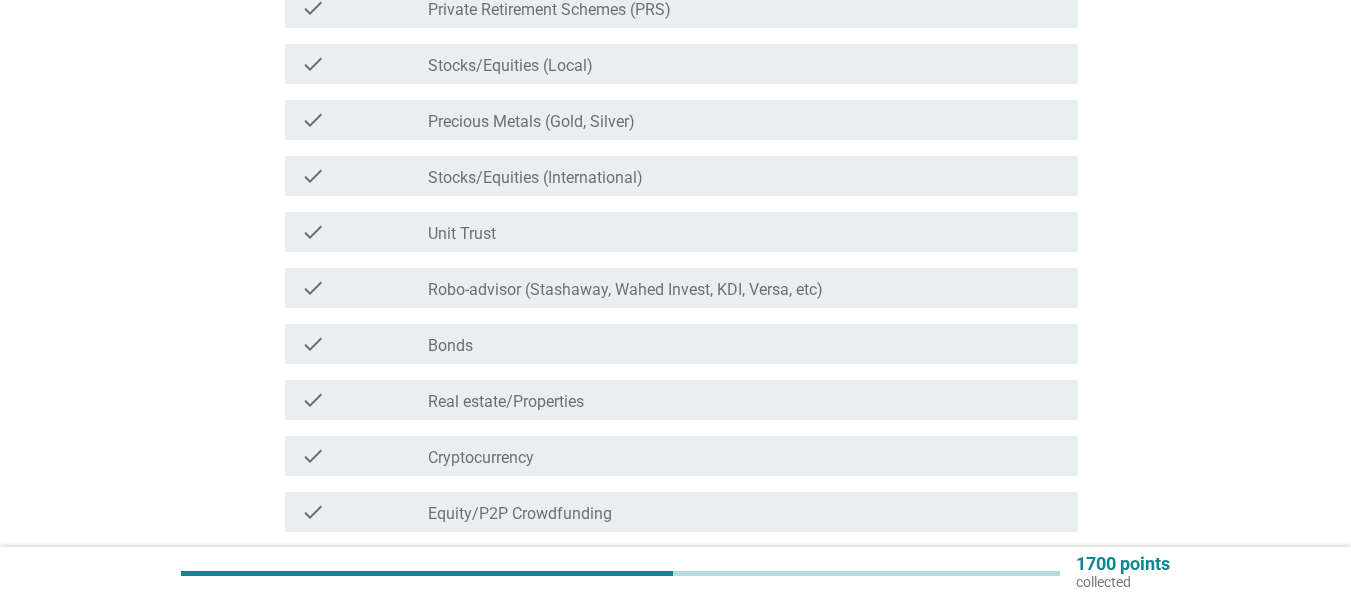 scroll, scrollTop: 370, scrollLeft: 0, axis: vertical 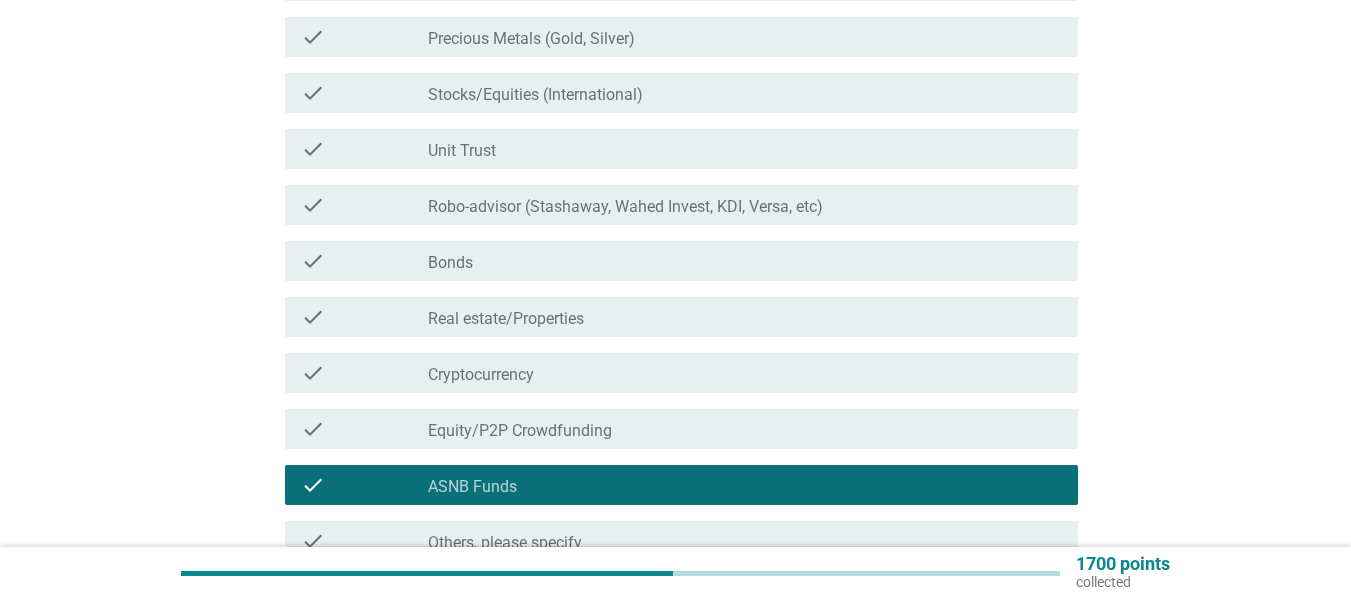 click on "check     check_box_outline_blank Precious Metals (Gold, Silver)" at bounding box center (681, 37) 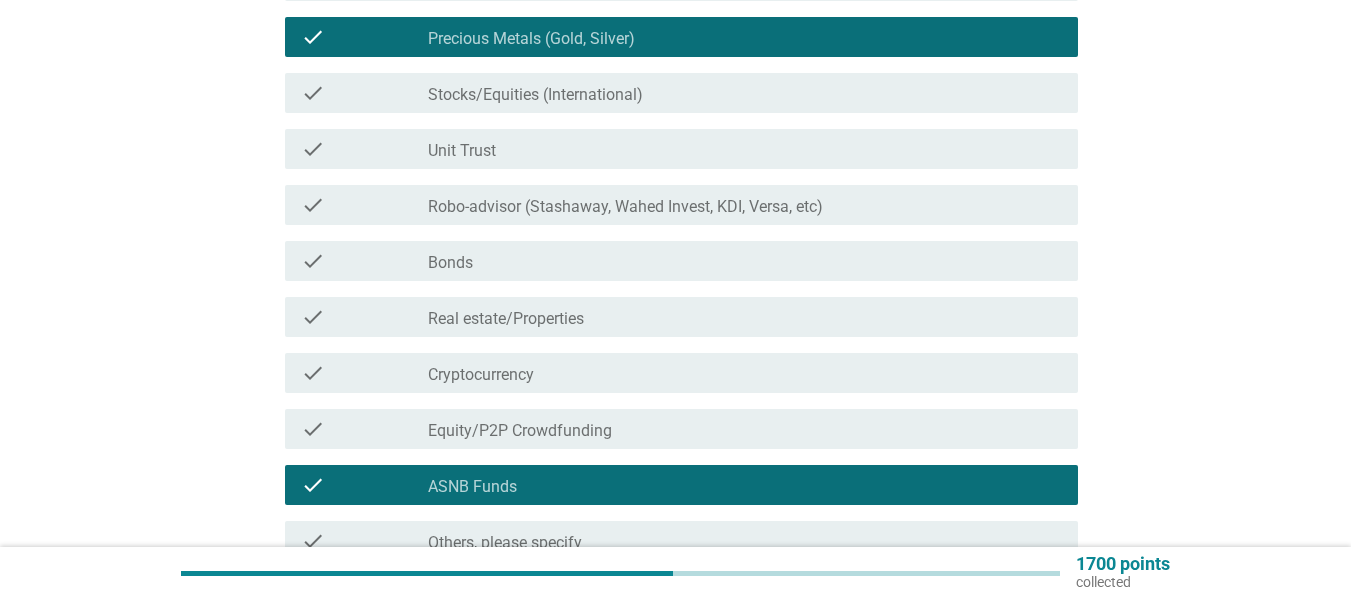 click on "check     check_box_outline_blank Robo-advisor (Stashaway, Wahed Invest, KDI, Versa, etc)" at bounding box center [681, 205] 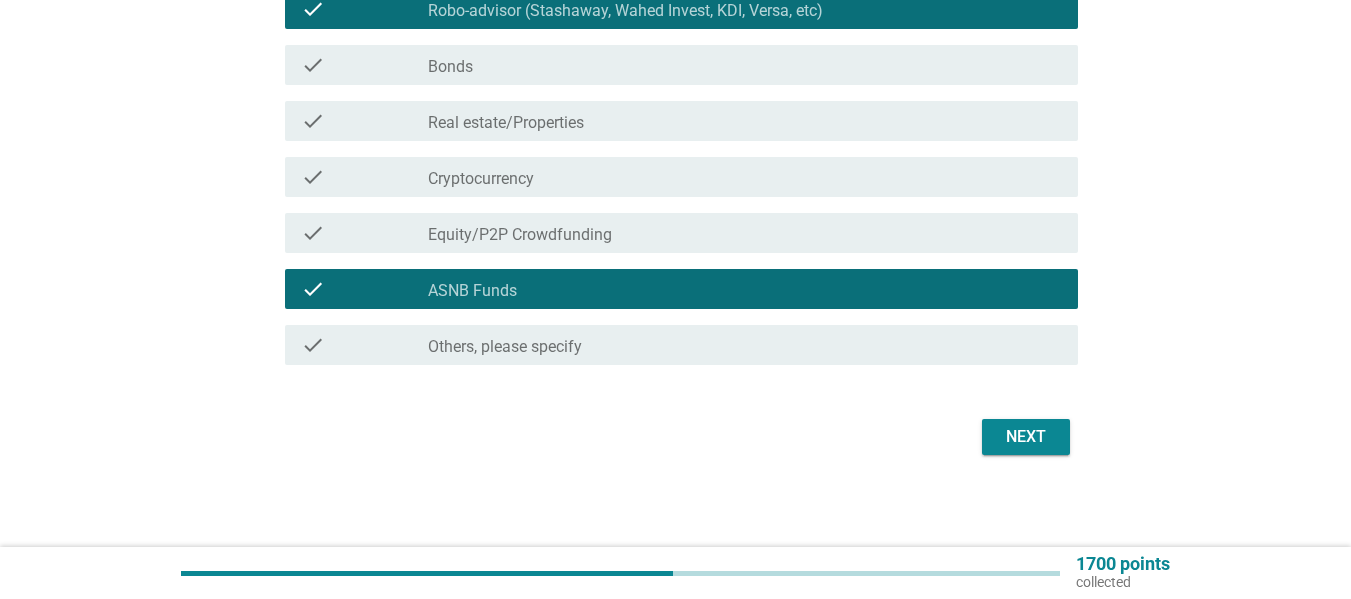 scroll, scrollTop: 570, scrollLeft: 0, axis: vertical 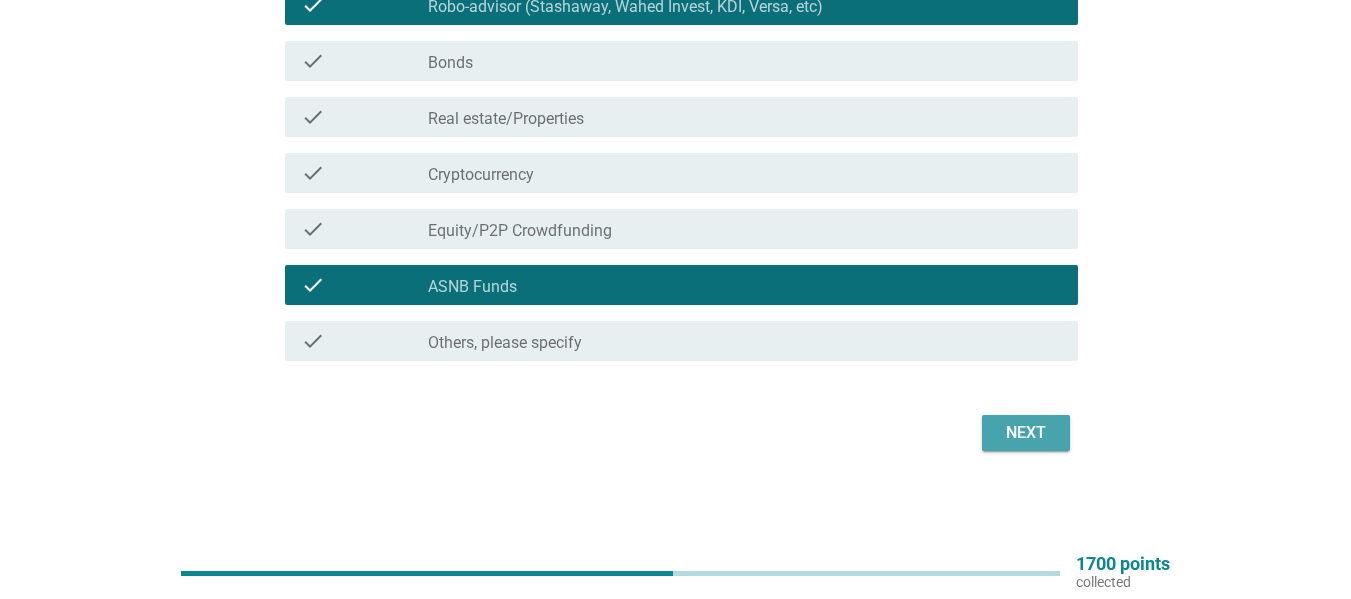 click on "Next" at bounding box center (1026, 433) 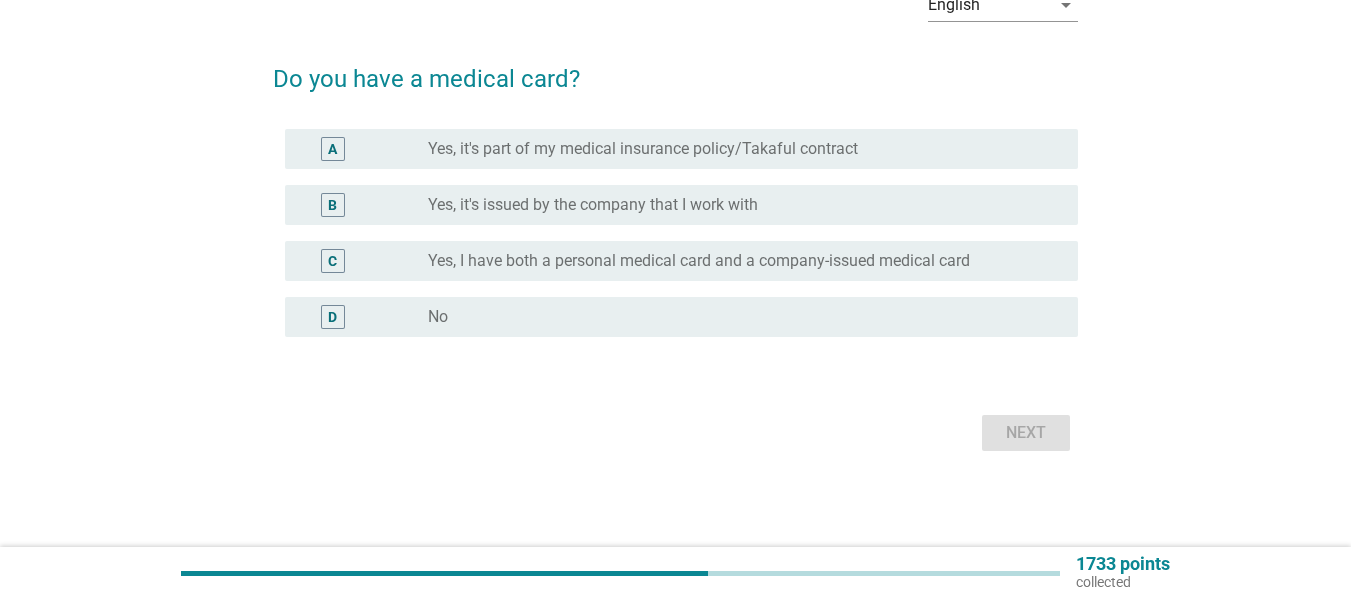 scroll, scrollTop: 0, scrollLeft: 0, axis: both 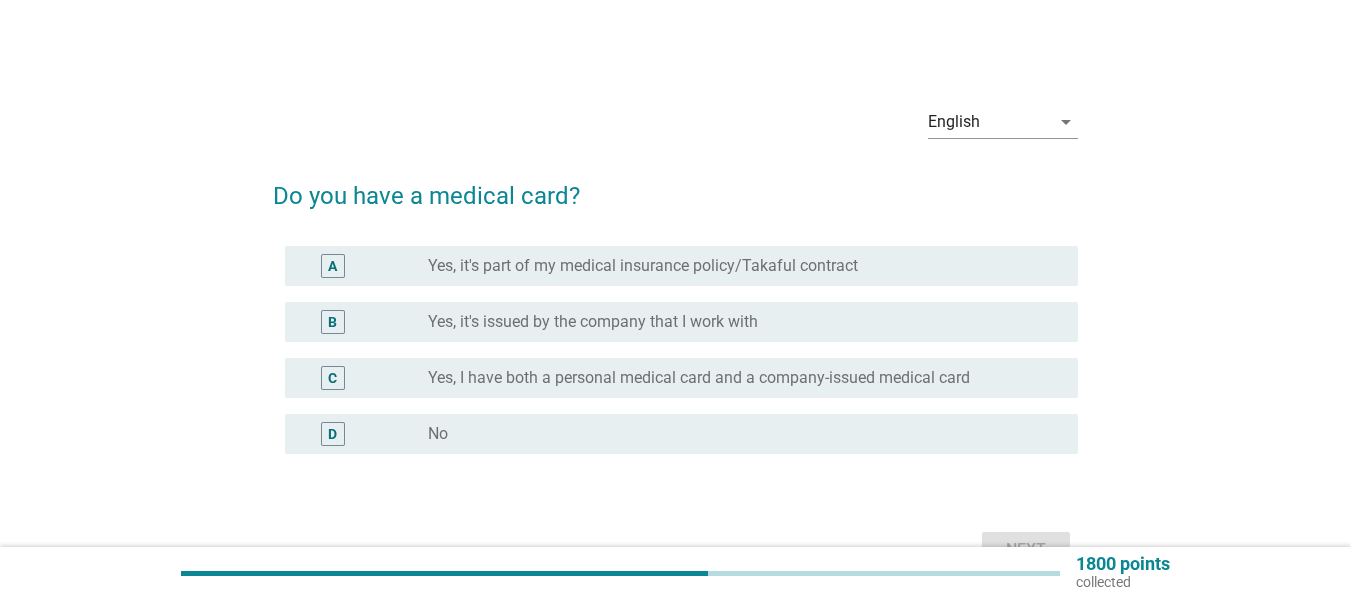 click on "Yes, it's issued by the company that I work with" at bounding box center (593, 322) 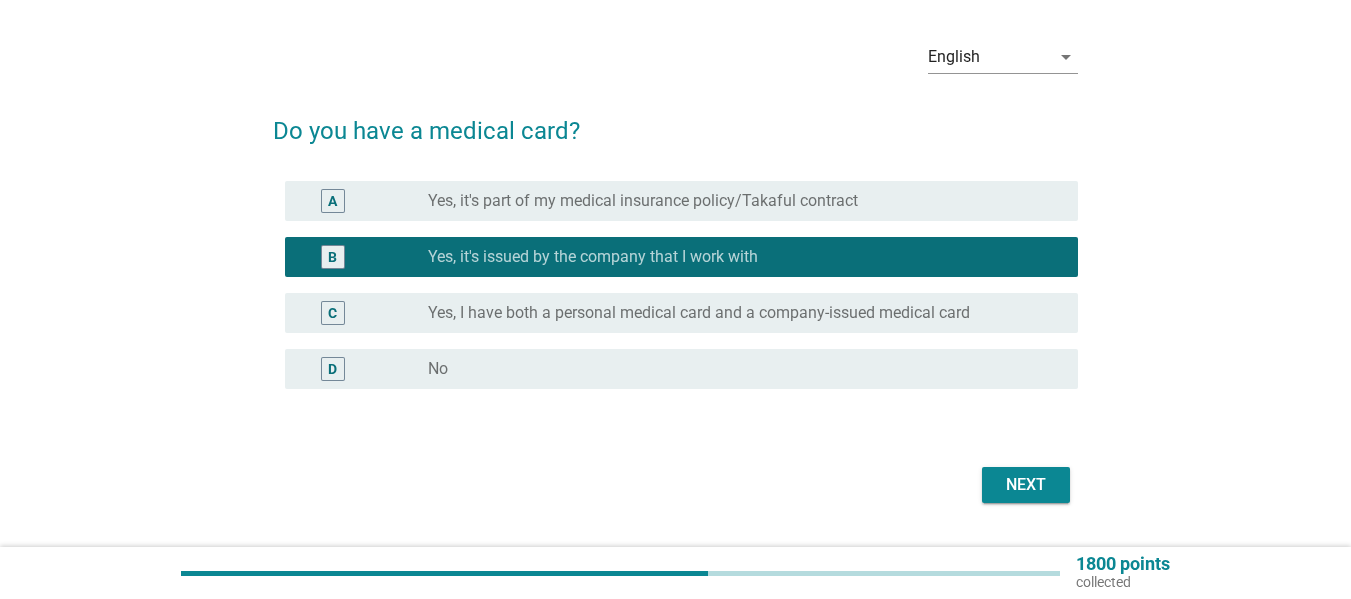 scroll, scrollTop: 100, scrollLeft: 0, axis: vertical 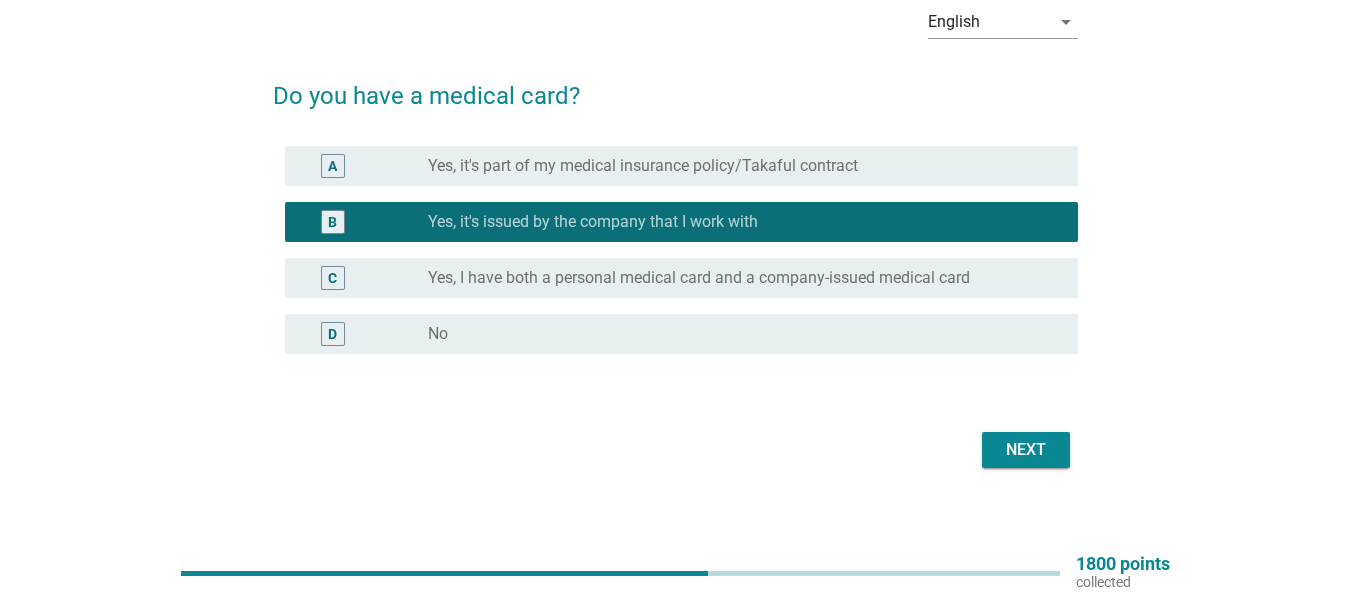 click on "Next" at bounding box center [1026, 450] 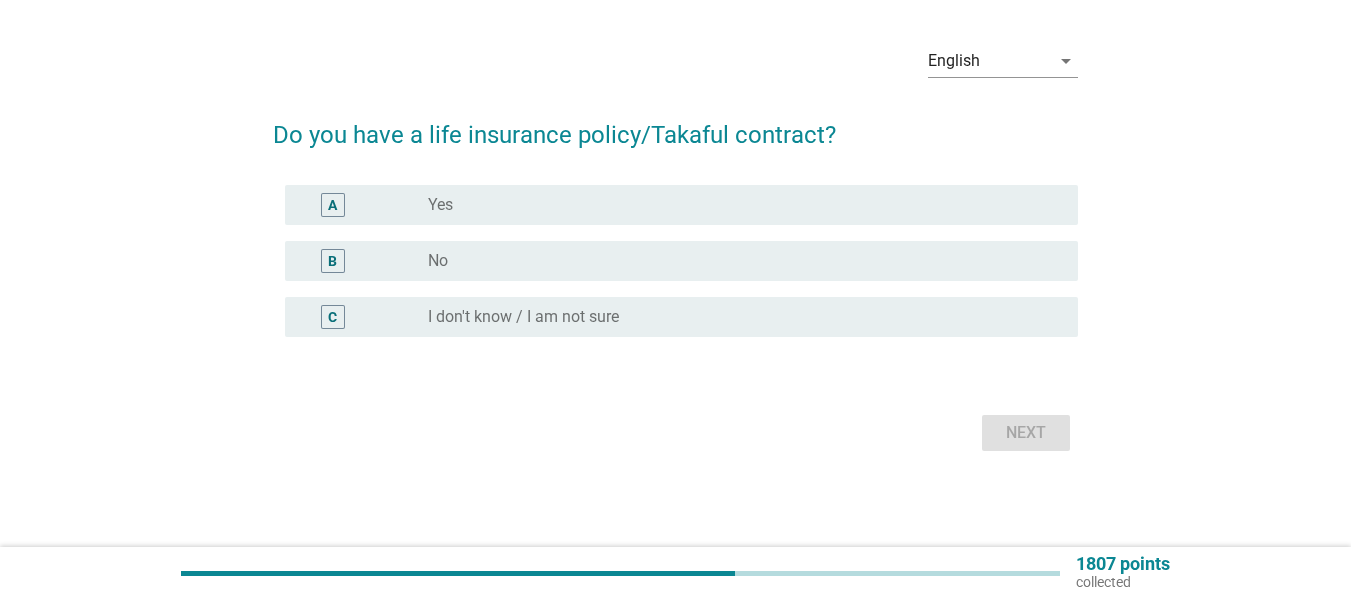 scroll, scrollTop: 0, scrollLeft: 0, axis: both 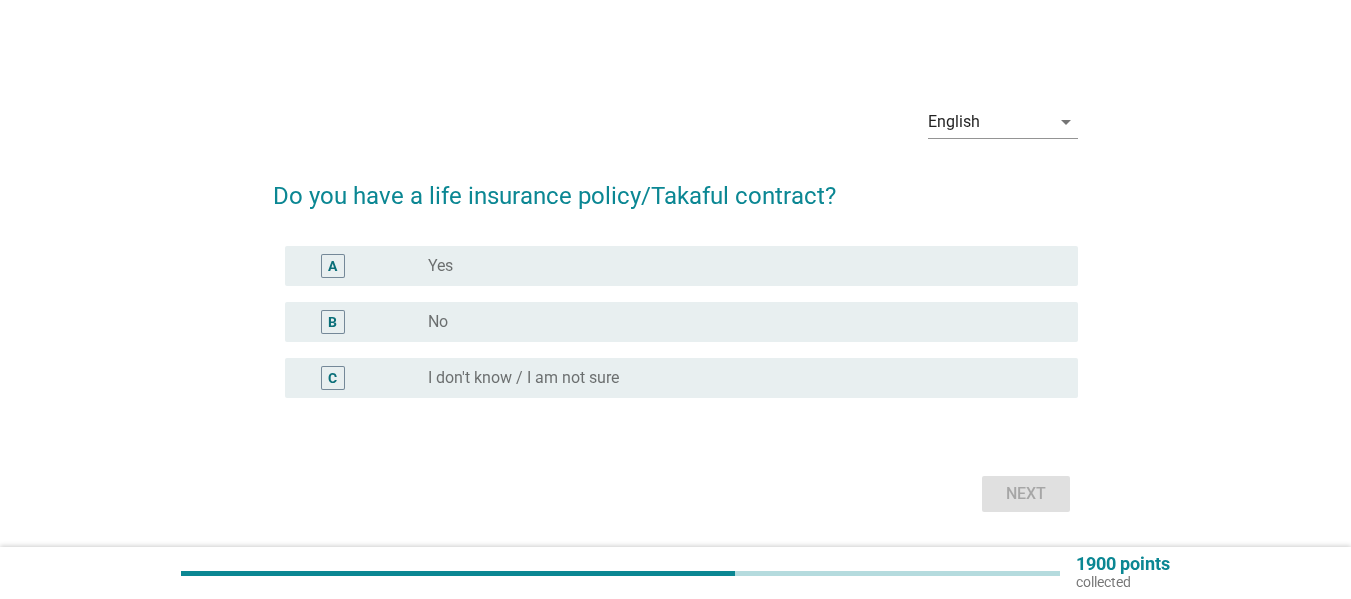 click on "radio_button_unchecked Yes" at bounding box center (737, 266) 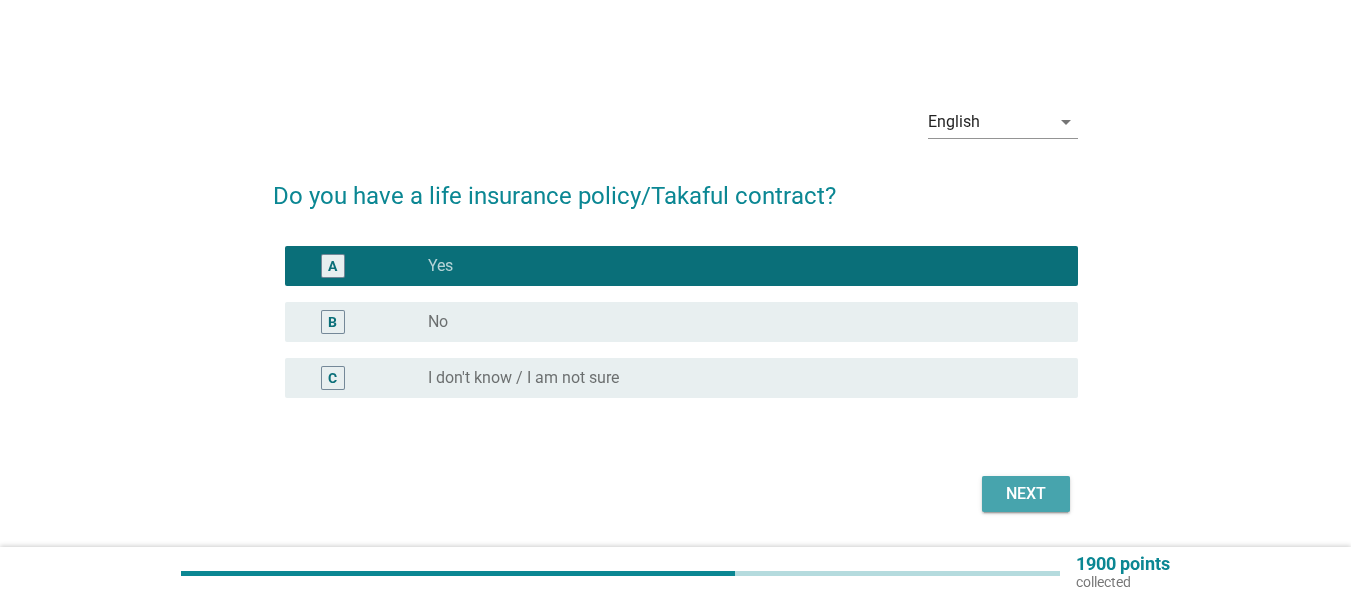 click on "Next" at bounding box center (1026, 494) 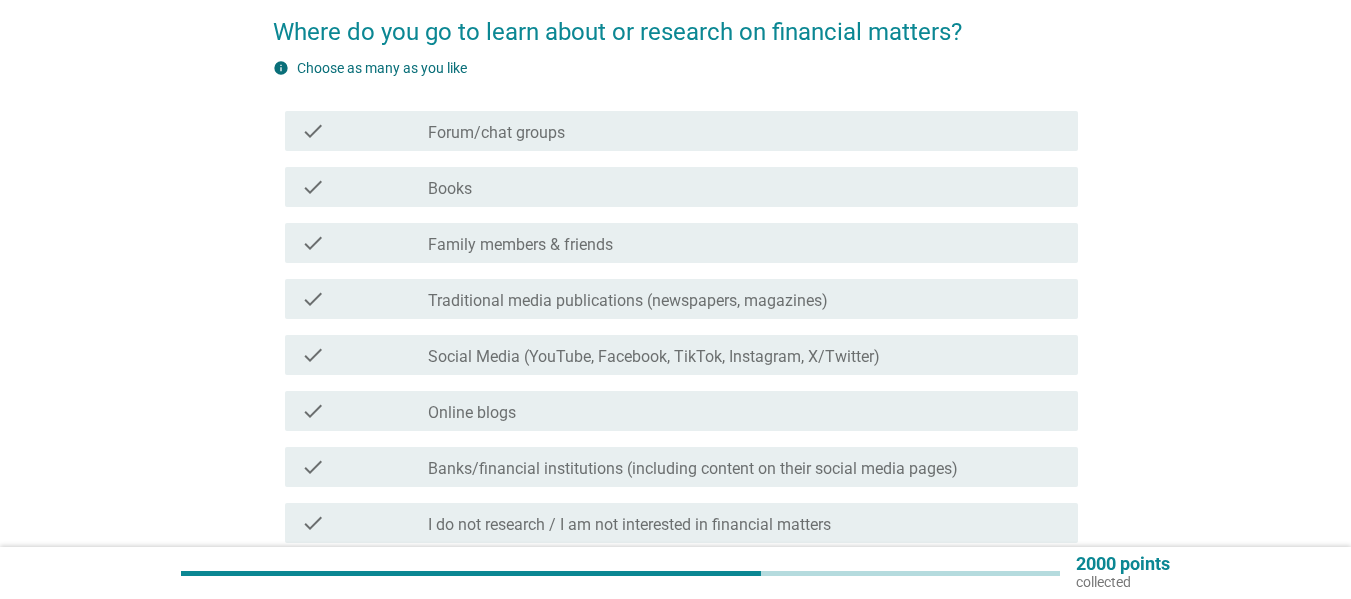 scroll, scrollTop: 200, scrollLeft: 0, axis: vertical 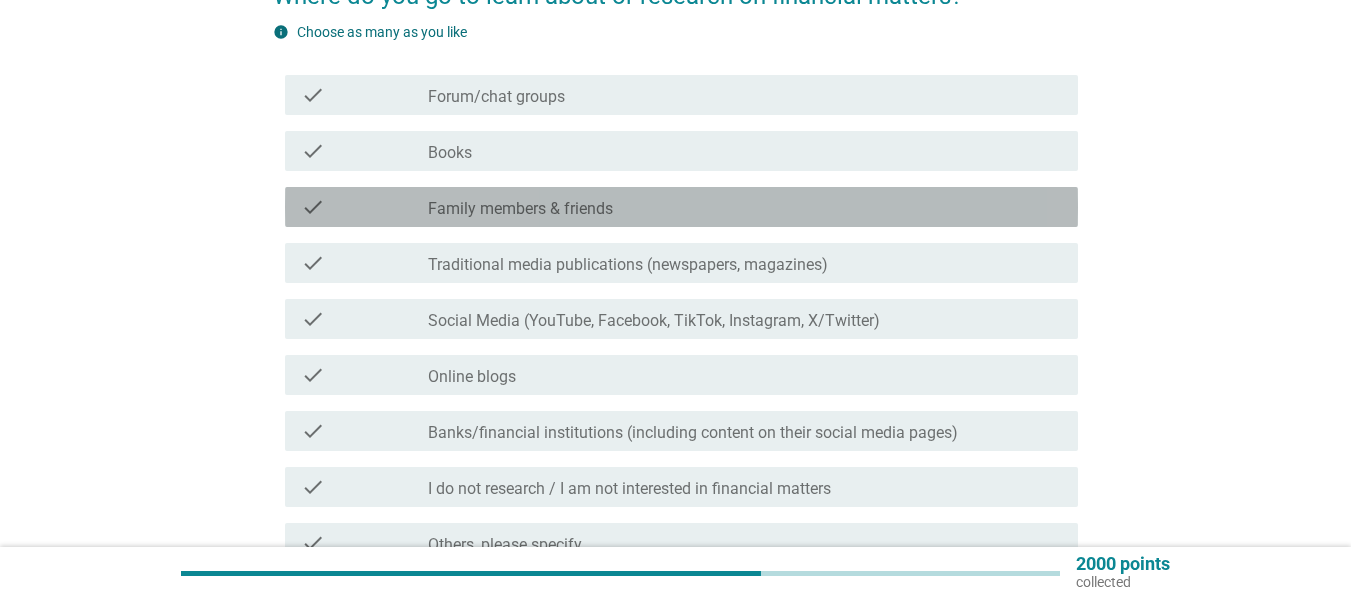 click on "Family members & friends" at bounding box center [520, 209] 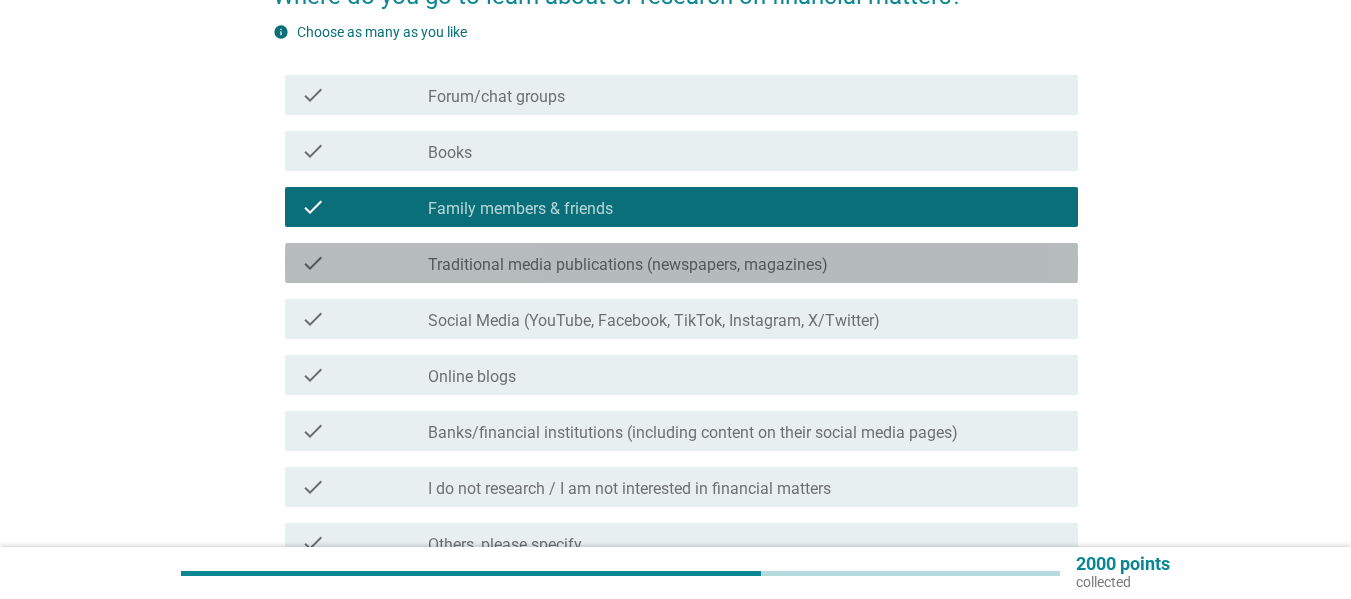 click on "Traditional media publications (newspapers, magazines)" at bounding box center [628, 265] 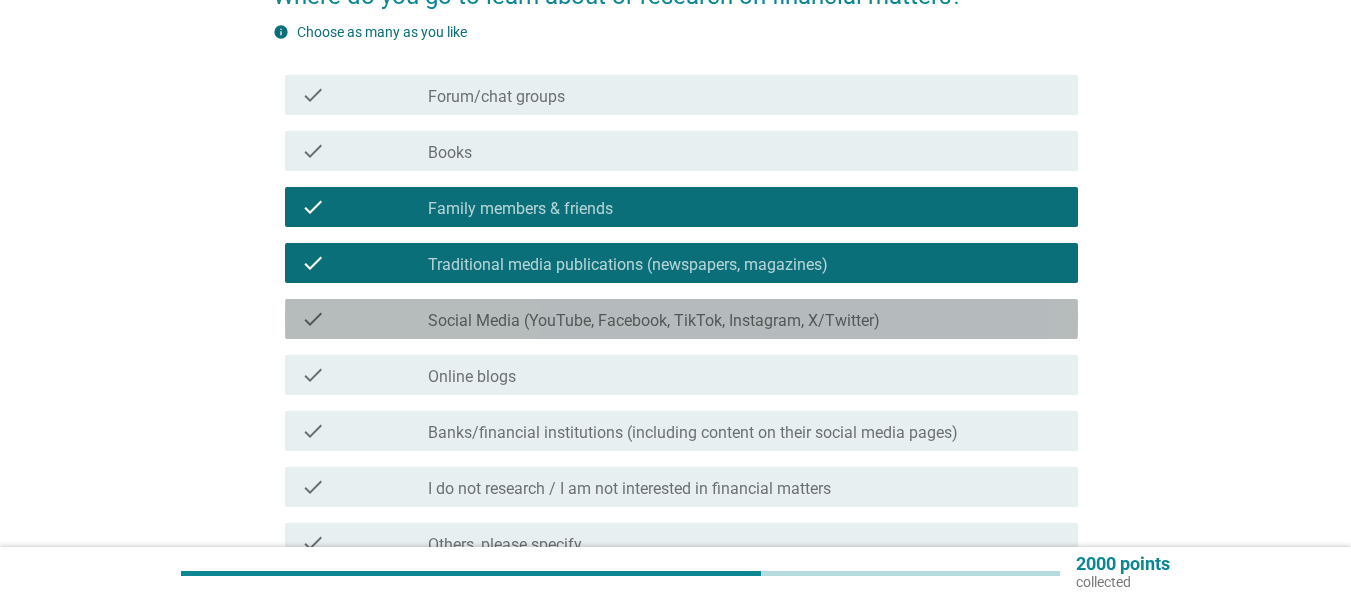 click on "Social Media (YouTube, Facebook, TikTok, Instagram, X/Twitter)" at bounding box center [654, 321] 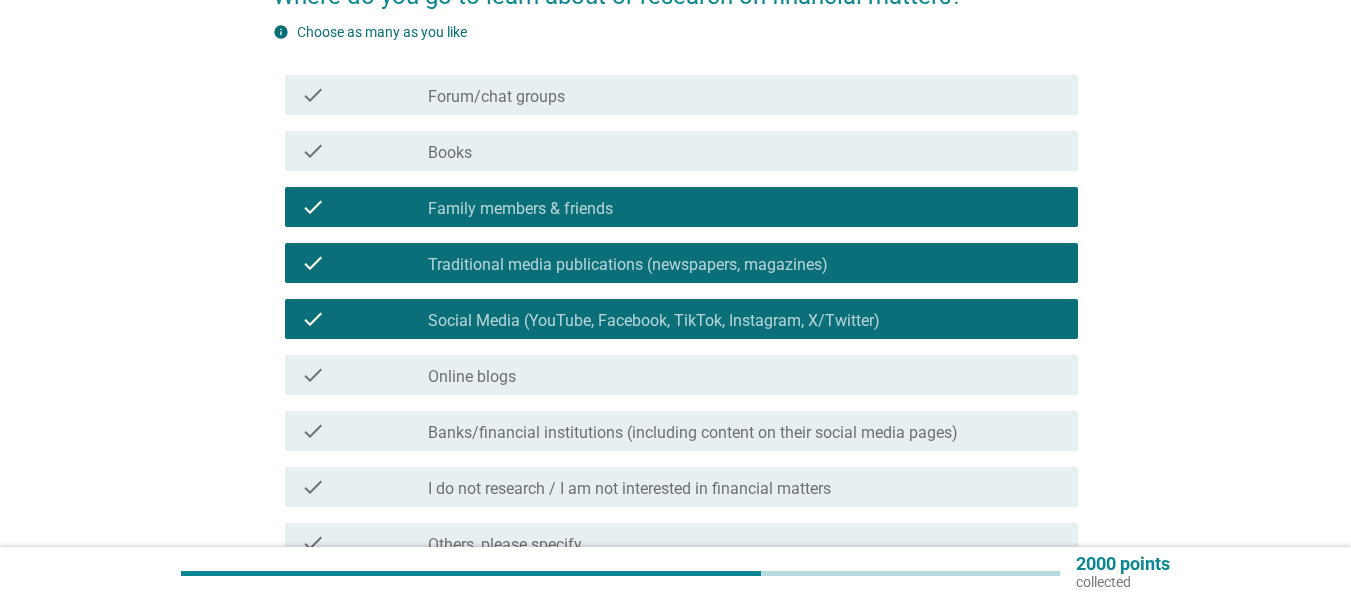 click on "check     check_box_outline_blank Banks/financial institutions (including content on their social media pages)" at bounding box center [681, 431] 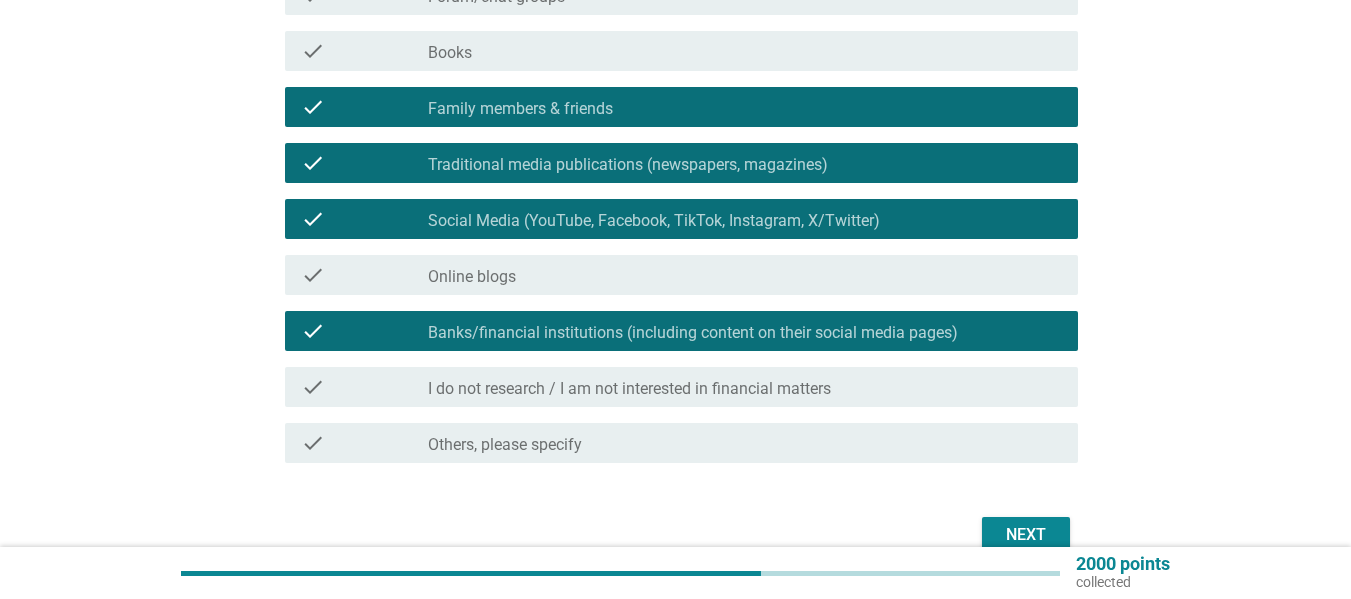 scroll, scrollTop: 400, scrollLeft: 0, axis: vertical 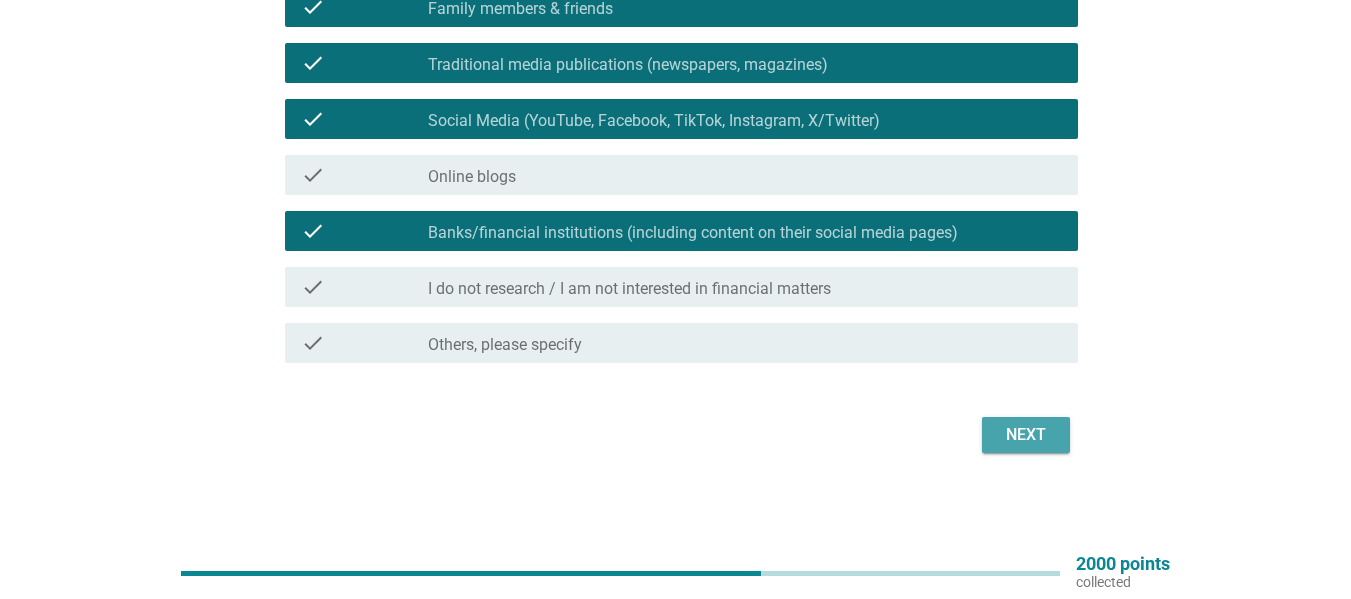 click on "Next" at bounding box center [1026, 435] 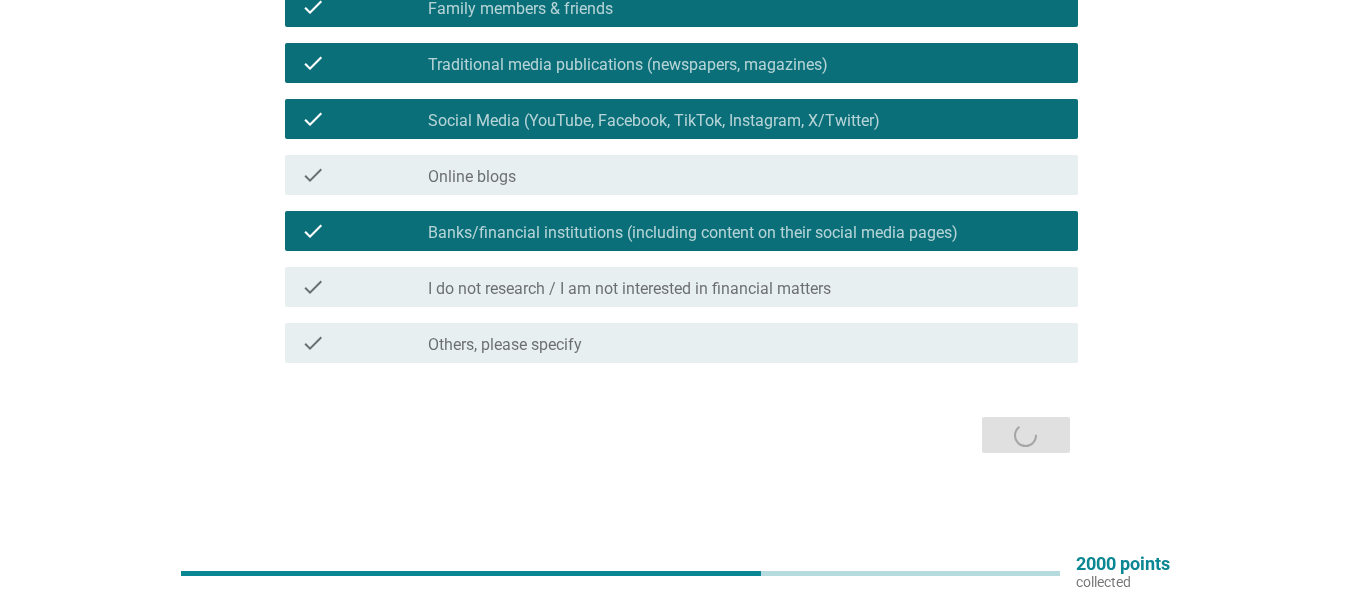 scroll, scrollTop: 0, scrollLeft: 0, axis: both 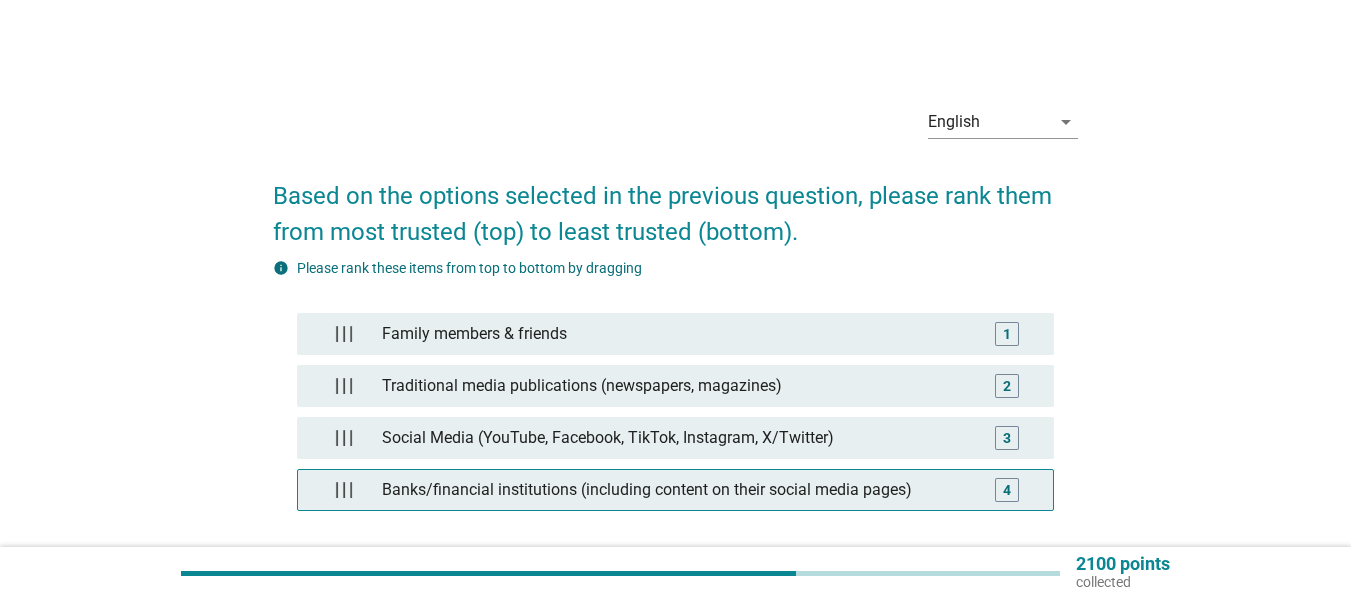 type 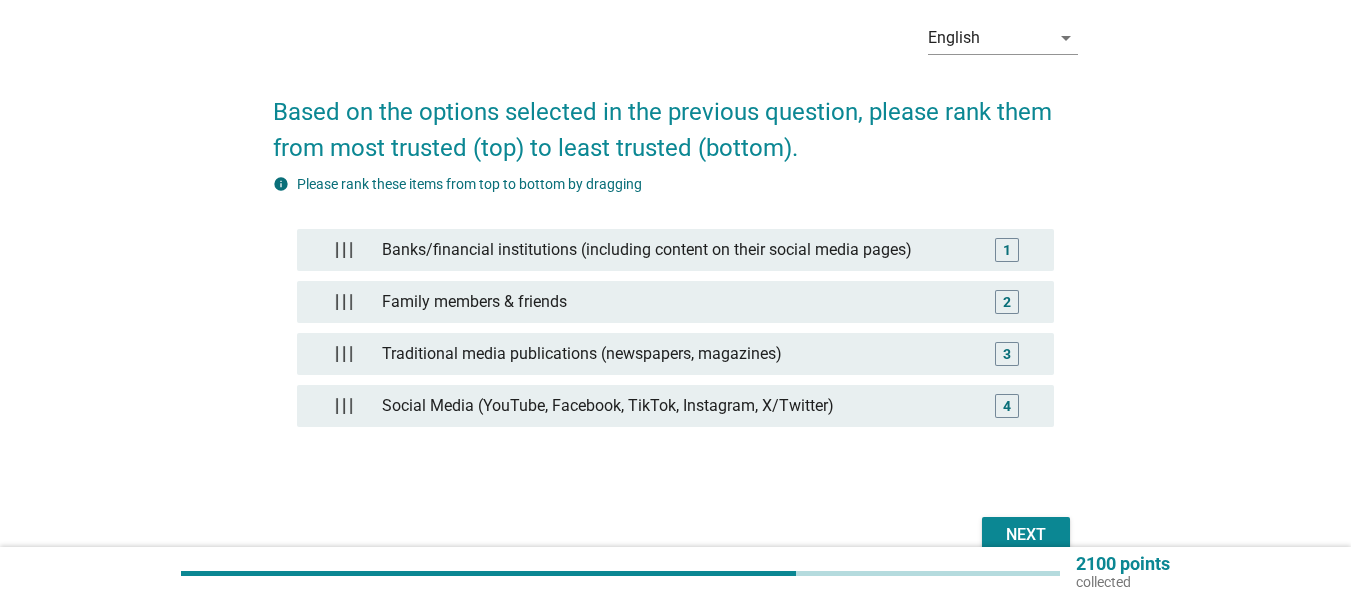 scroll, scrollTop: 186, scrollLeft: 0, axis: vertical 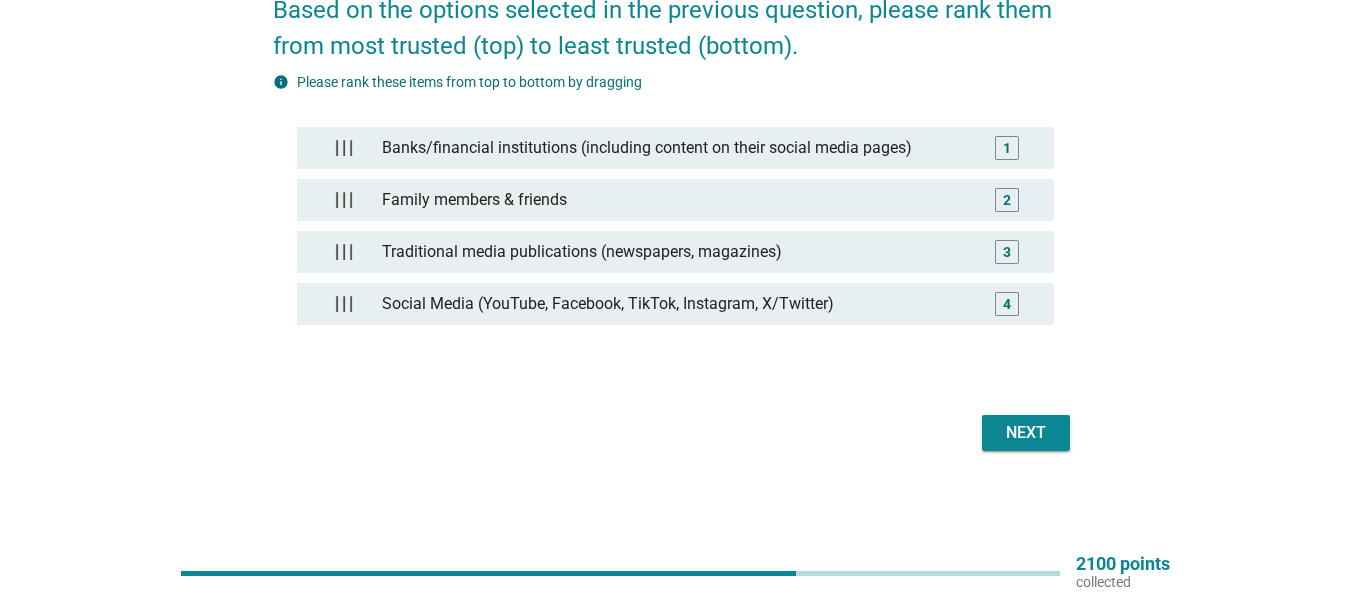 click on "Next" at bounding box center [1026, 433] 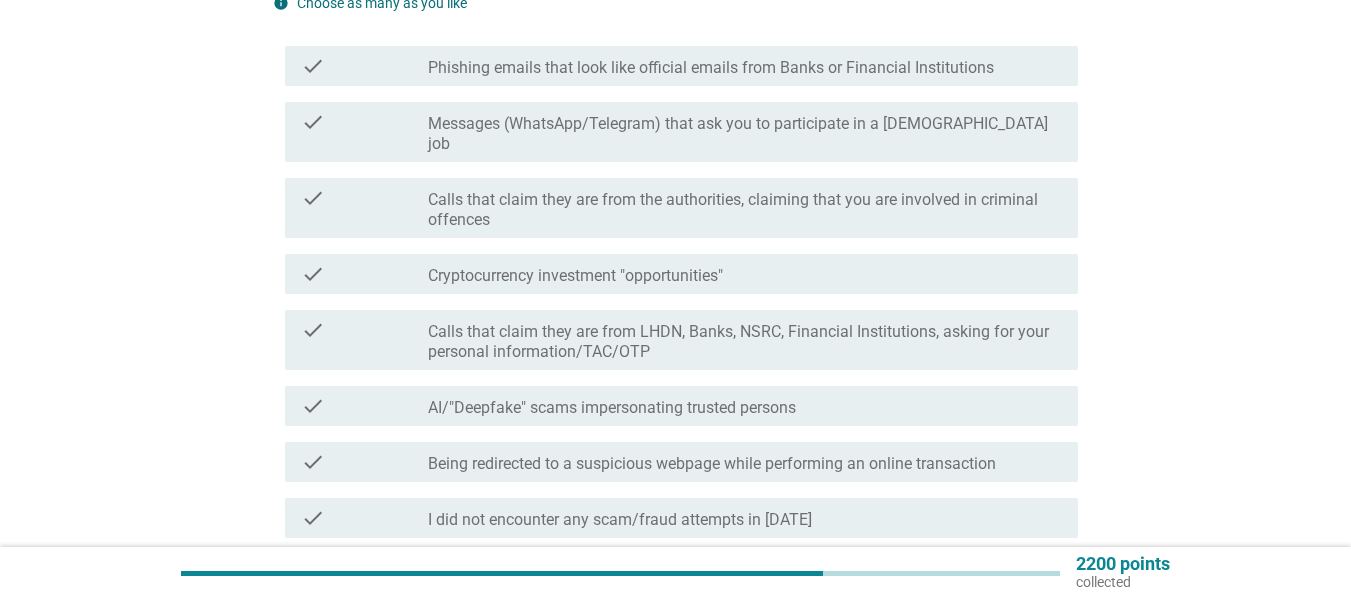 scroll, scrollTop: 300, scrollLeft: 0, axis: vertical 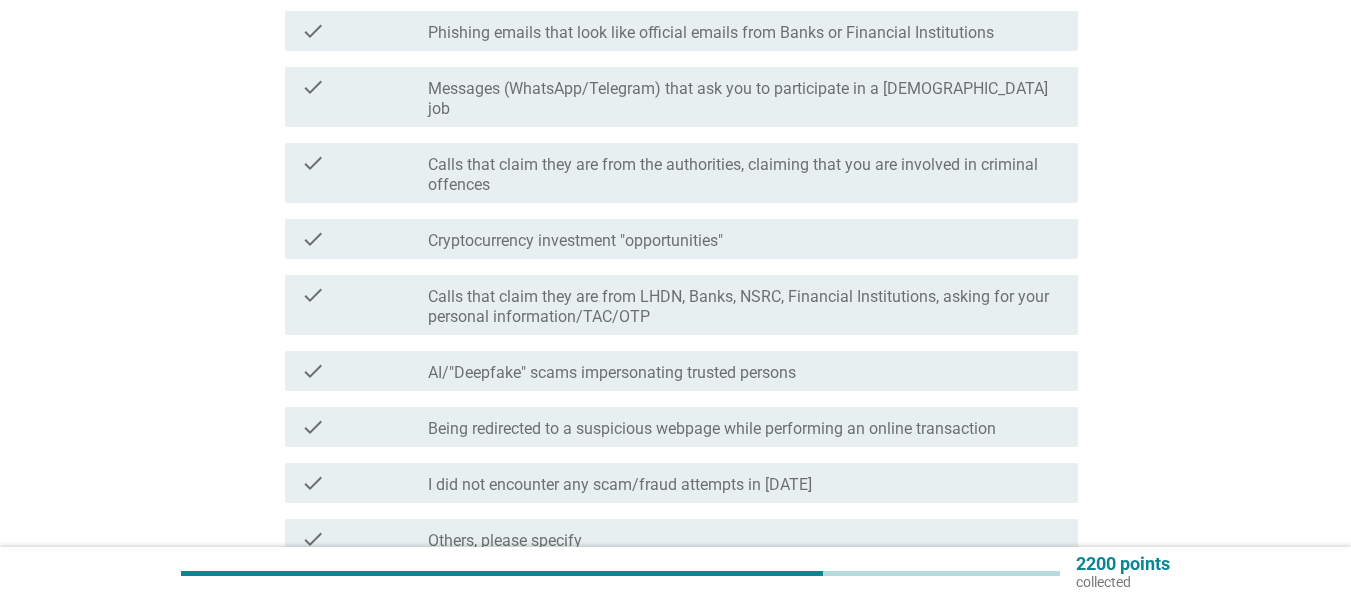 click on "check     check_box_outline_blank Messages (WhatsApp/Telegram) that ask you to participate in a [DEMOGRAPHIC_DATA] job" at bounding box center (675, 97) 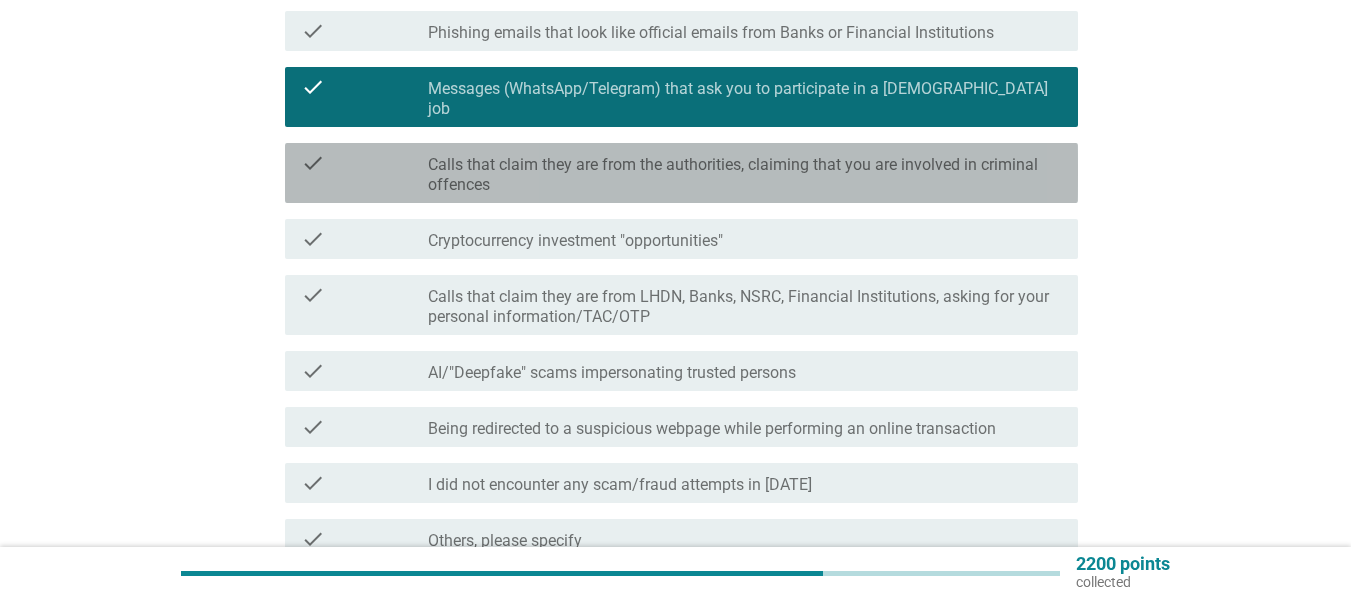 click on "Calls that claim they are from the authorities, claiming that you are involved in criminal offences" at bounding box center (745, 175) 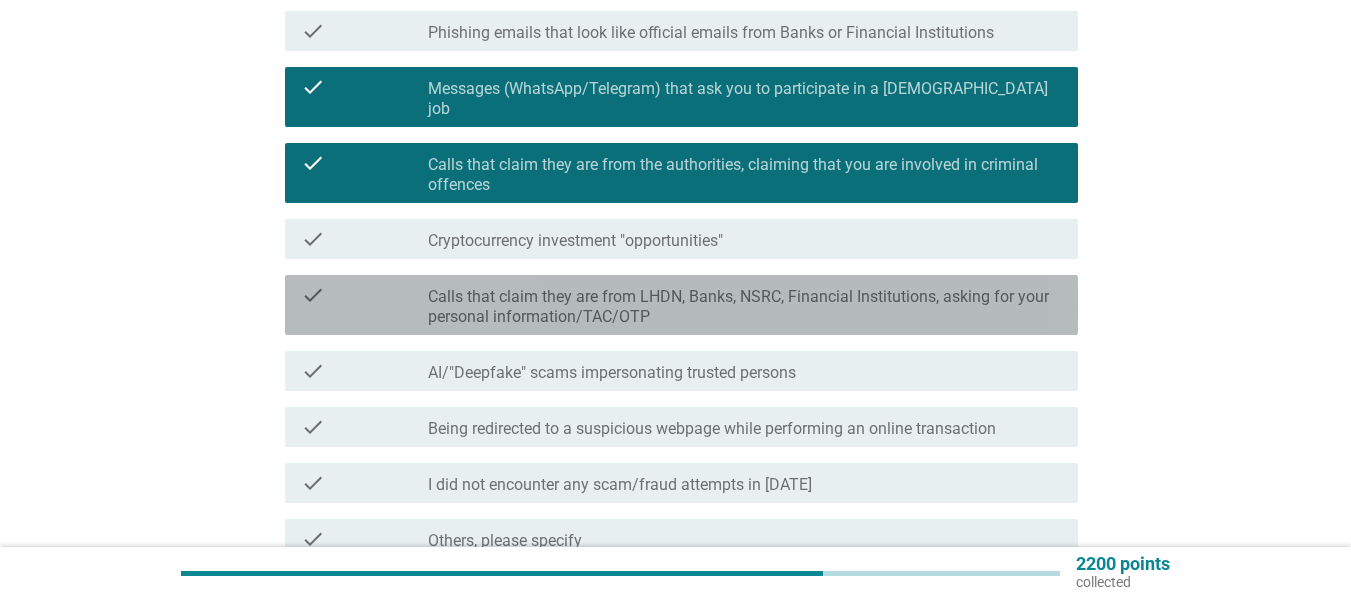 click on "check     check_box_outline_blank Calls that claim they are from LHDN, Banks, NSRC, Financial Institutions, asking for your personal information/TAC/OTP" at bounding box center (681, 305) 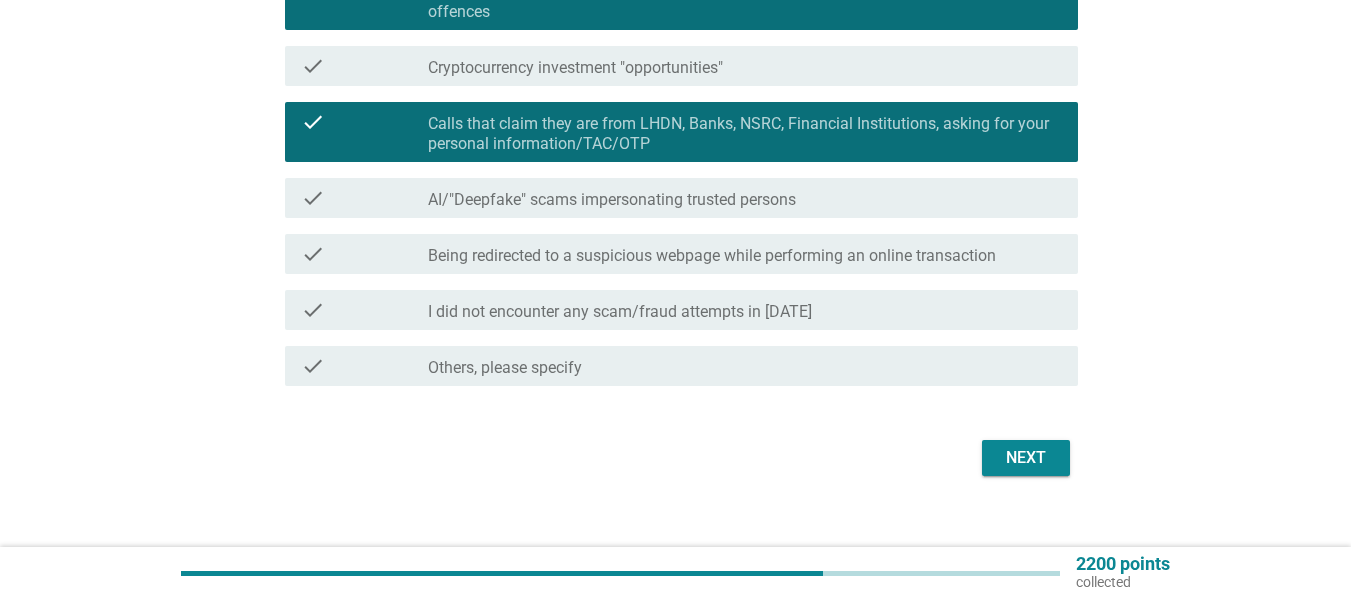 scroll, scrollTop: 478, scrollLeft: 0, axis: vertical 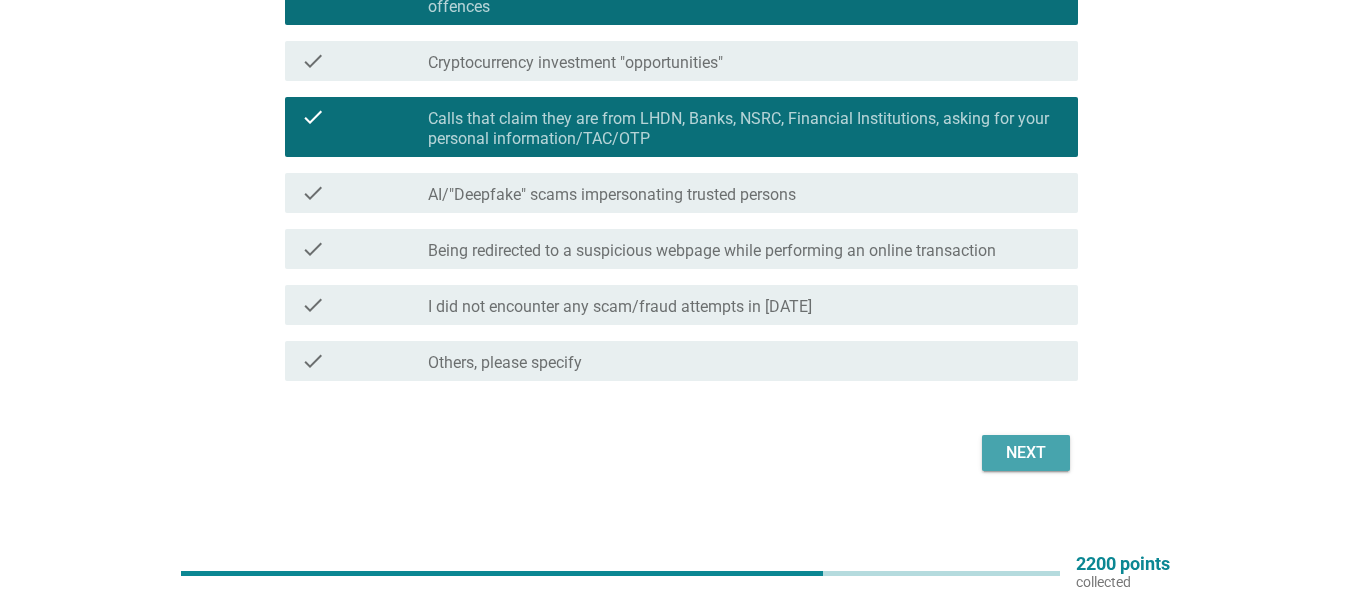 click on "Next" at bounding box center (1026, 453) 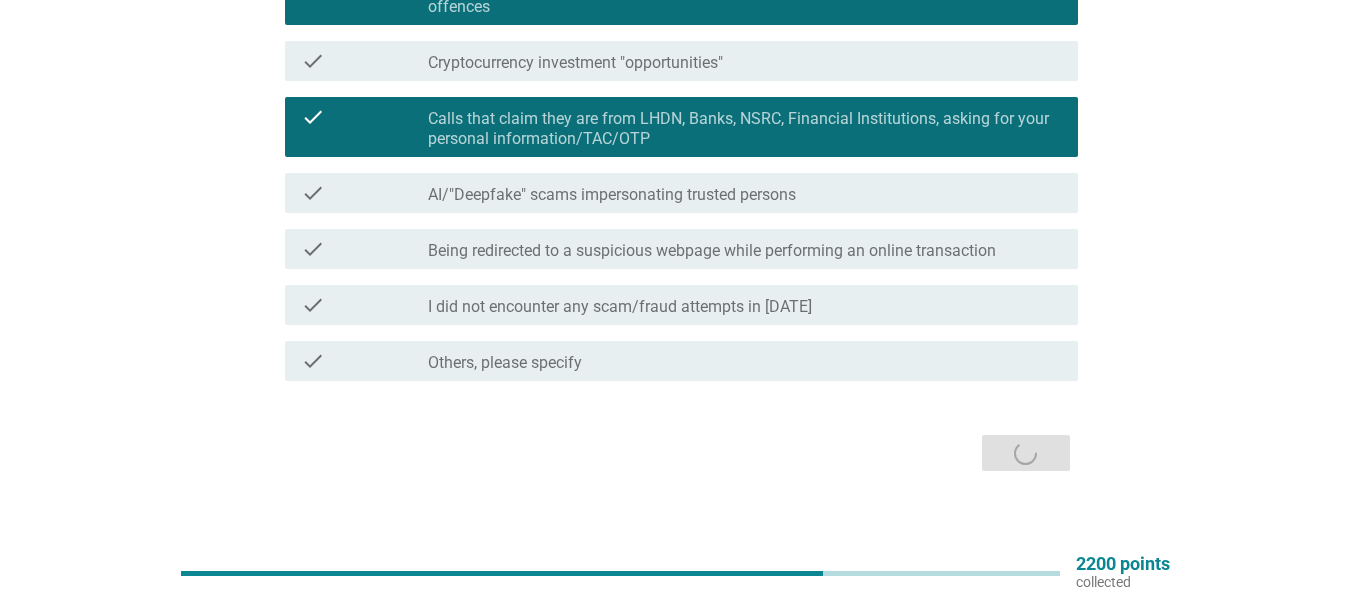 scroll, scrollTop: 0, scrollLeft: 0, axis: both 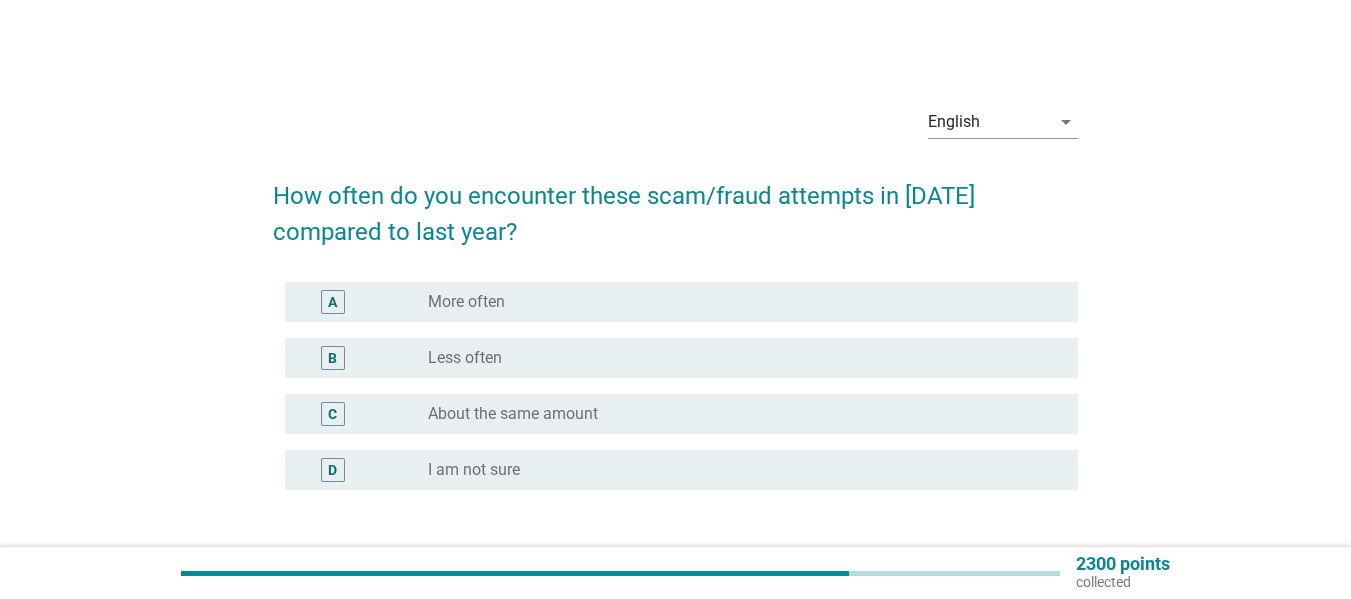 click on "B     radio_button_unchecked Less often" at bounding box center [681, 358] 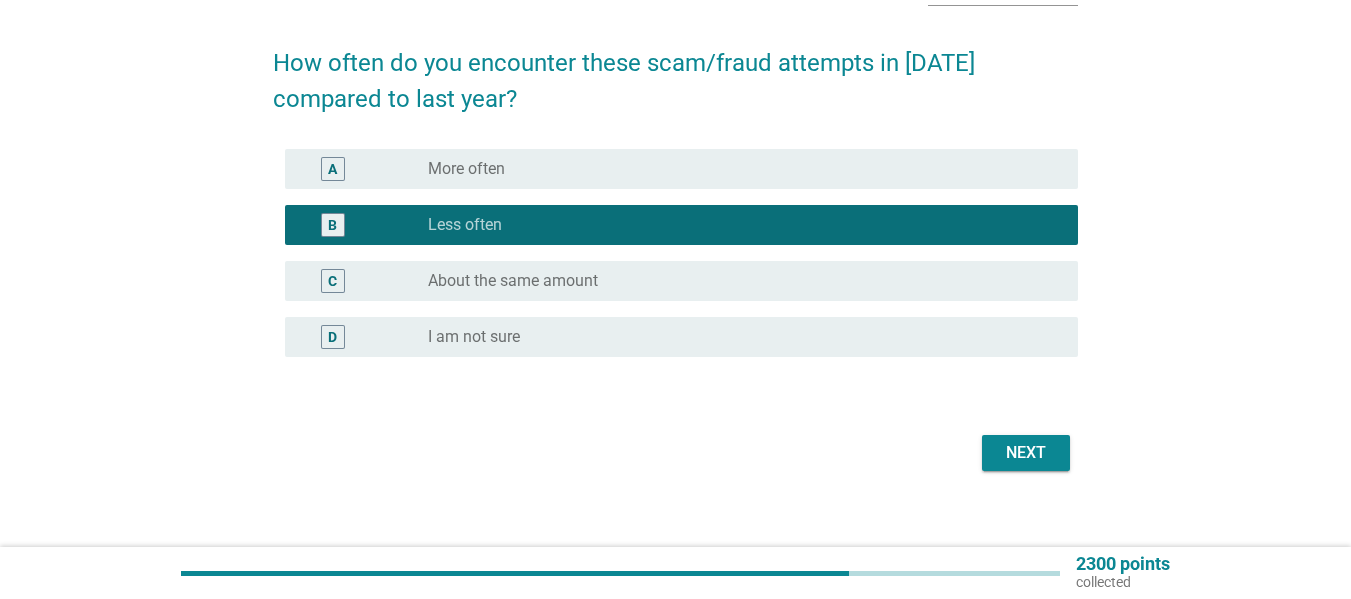 scroll, scrollTop: 153, scrollLeft: 0, axis: vertical 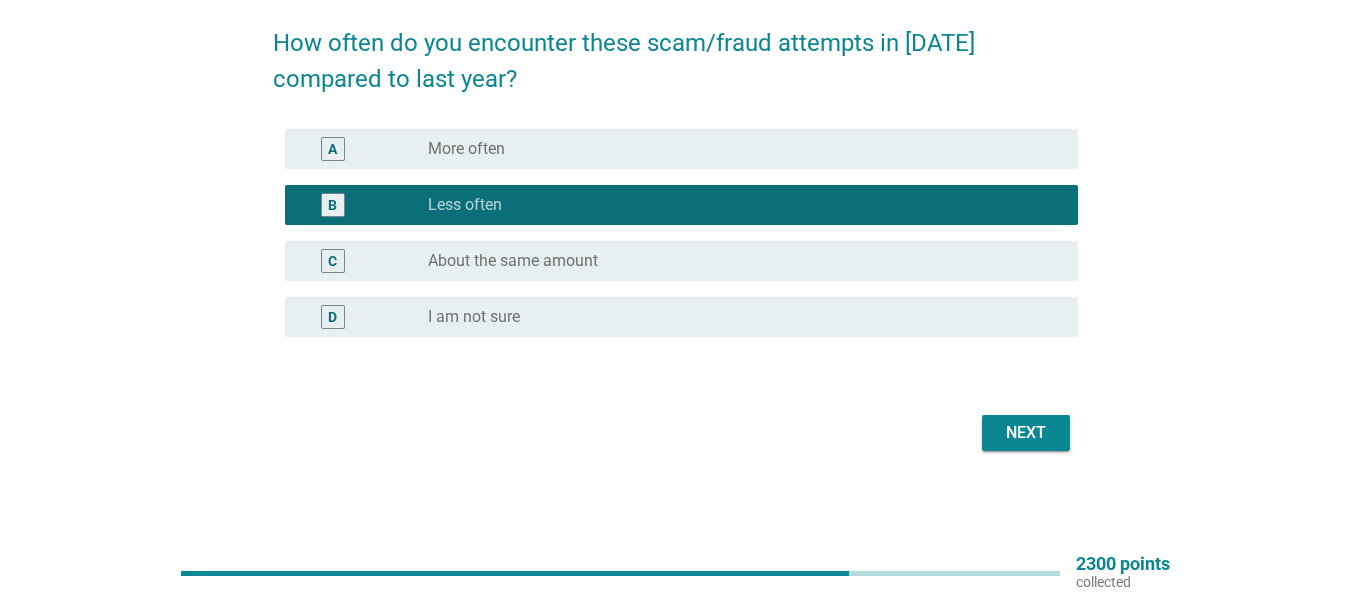 click on "radio_button_unchecked About the same amount" at bounding box center (745, 261) 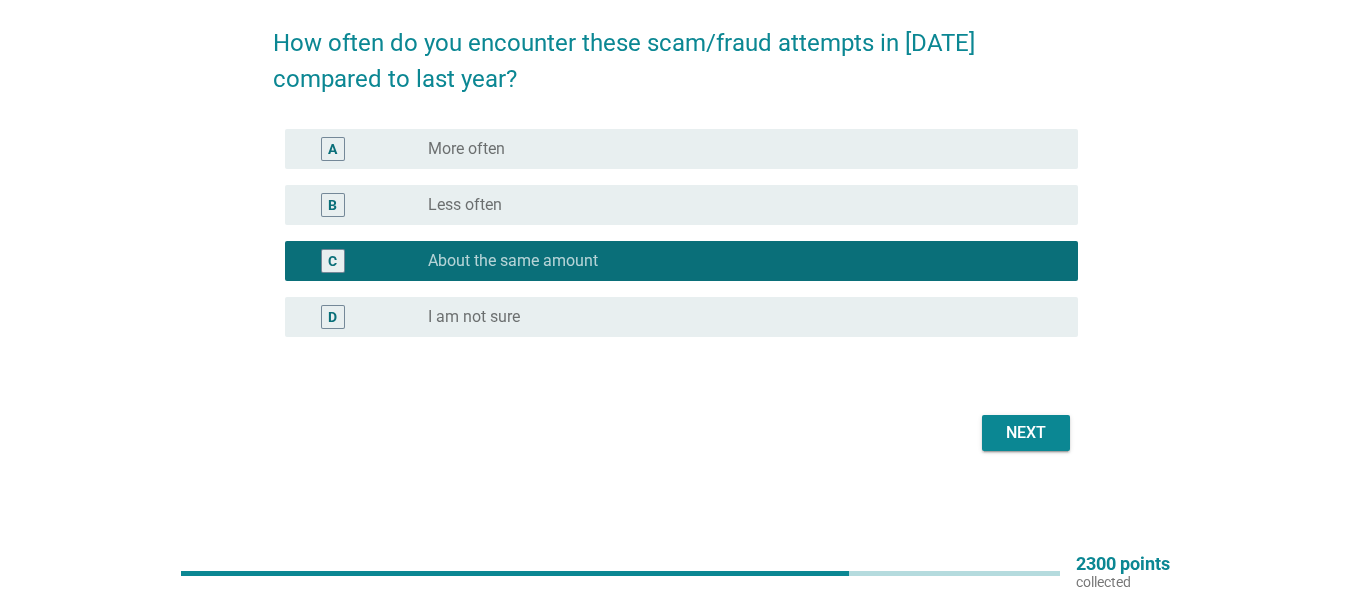 click on "Next" at bounding box center (1026, 433) 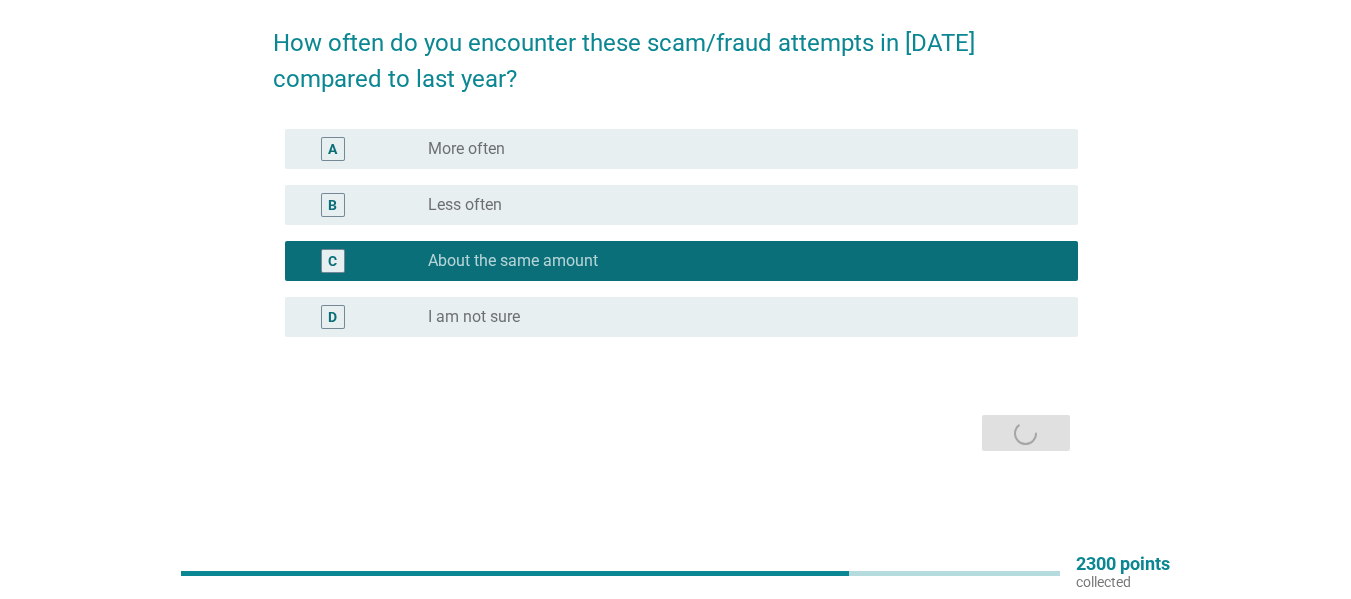scroll, scrollTop: 0, scrollLeft: 0, axis: both 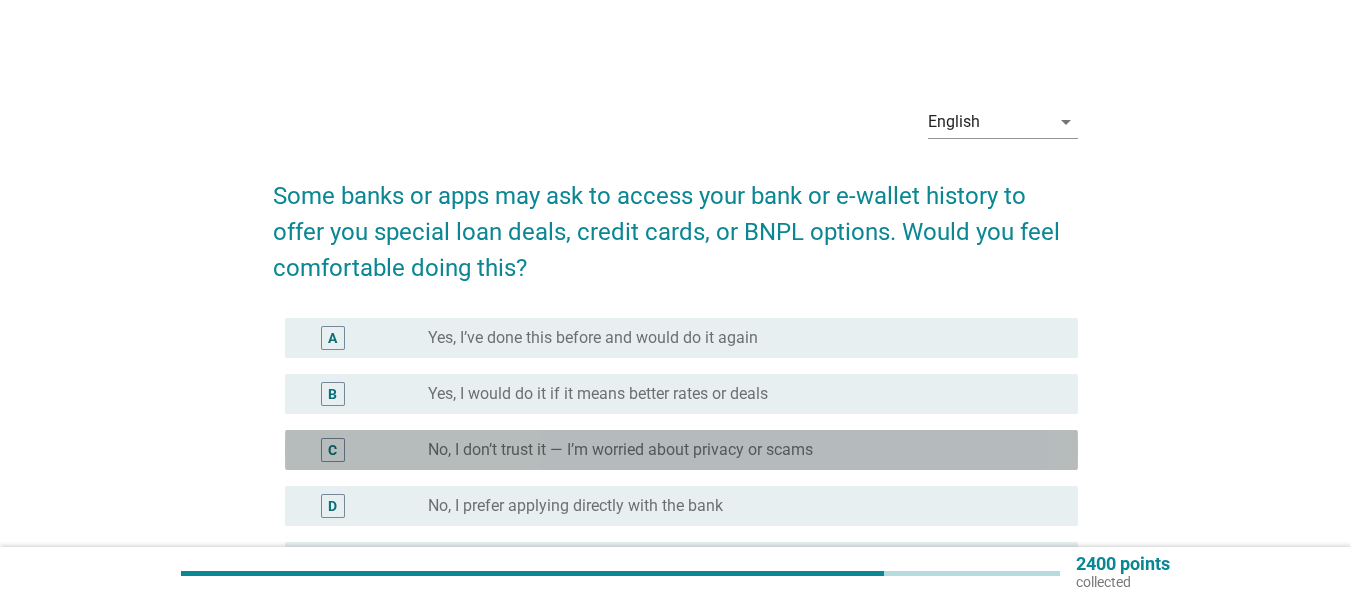 click on "No, I don’t trust it — I’m worried about privacy or scams" at bounding box center [620, 450] 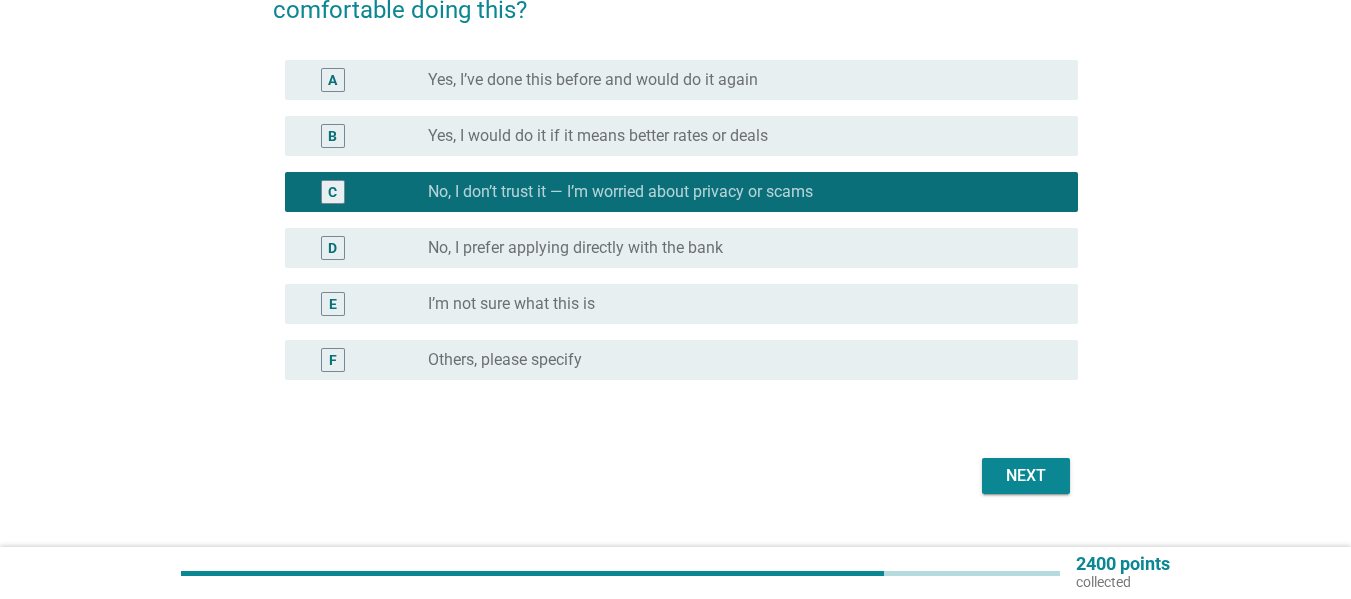 scroll, scrollTop: 300, scrollLeft: 0, axis: vertical 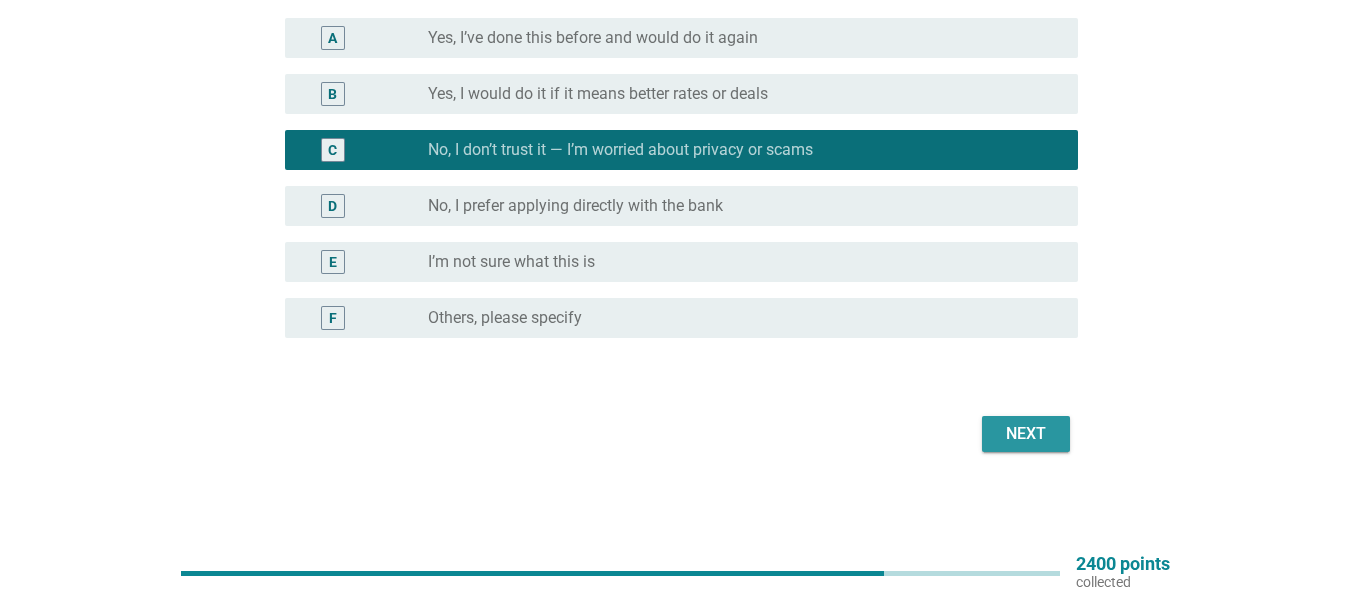 click on "Next" at bounding box center (1026, 434) 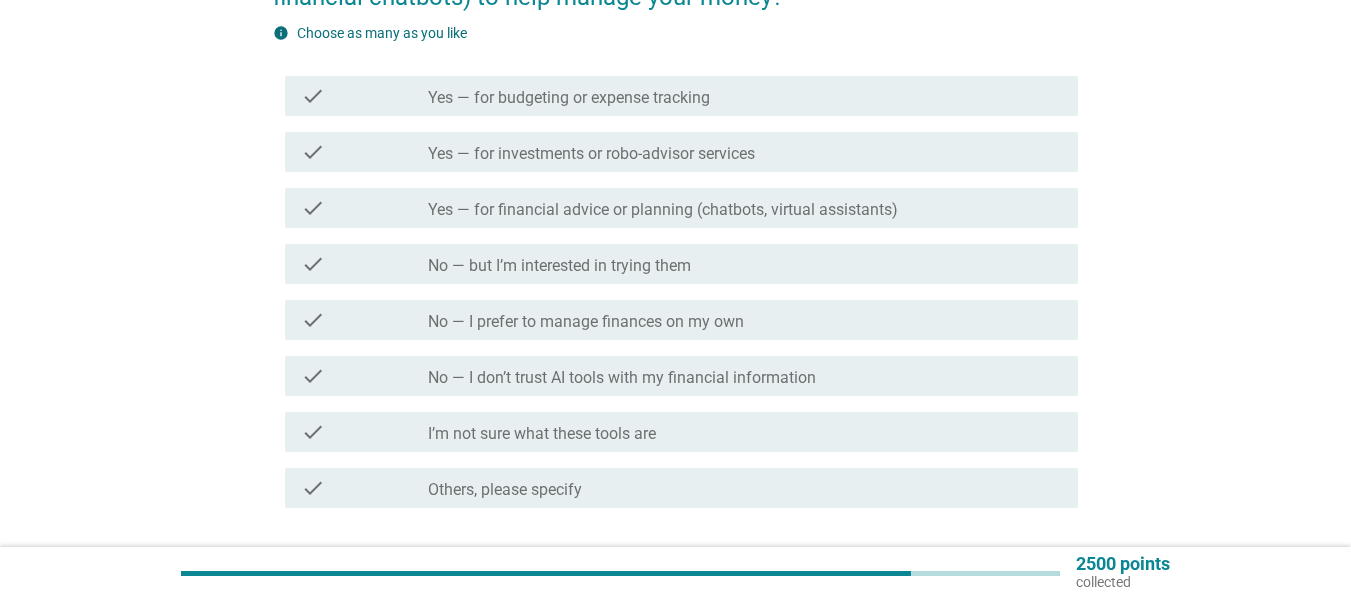 scroll, scrollTop: 200, scrollLeft: 0, axis: vertical 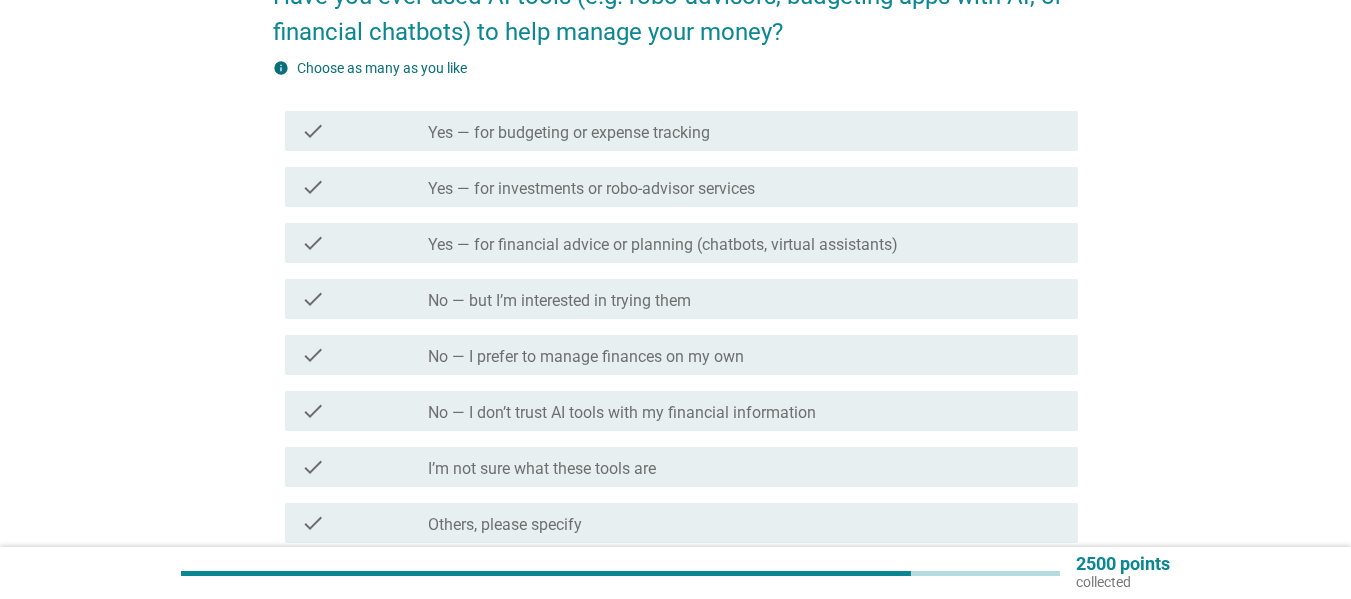 click on "Yes — for budgeting or expense tracking" at bounding box center (569, 133) 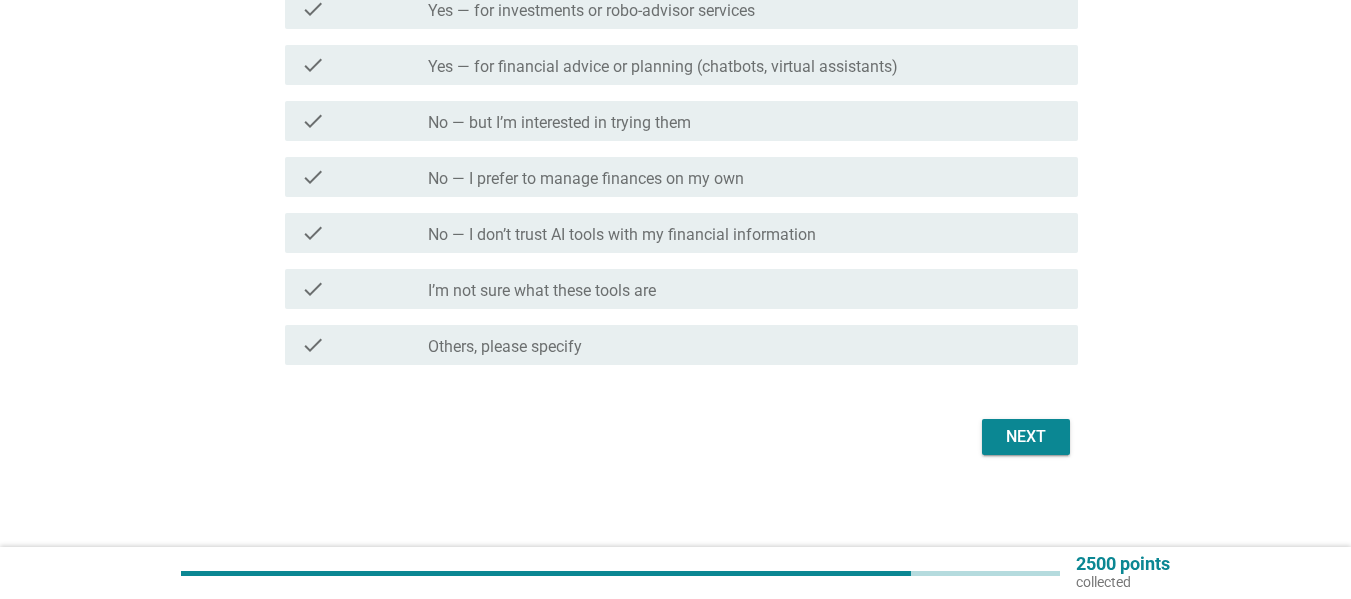 scroll, scrollTop: 382, scrollLeft: 0, axis: vertical 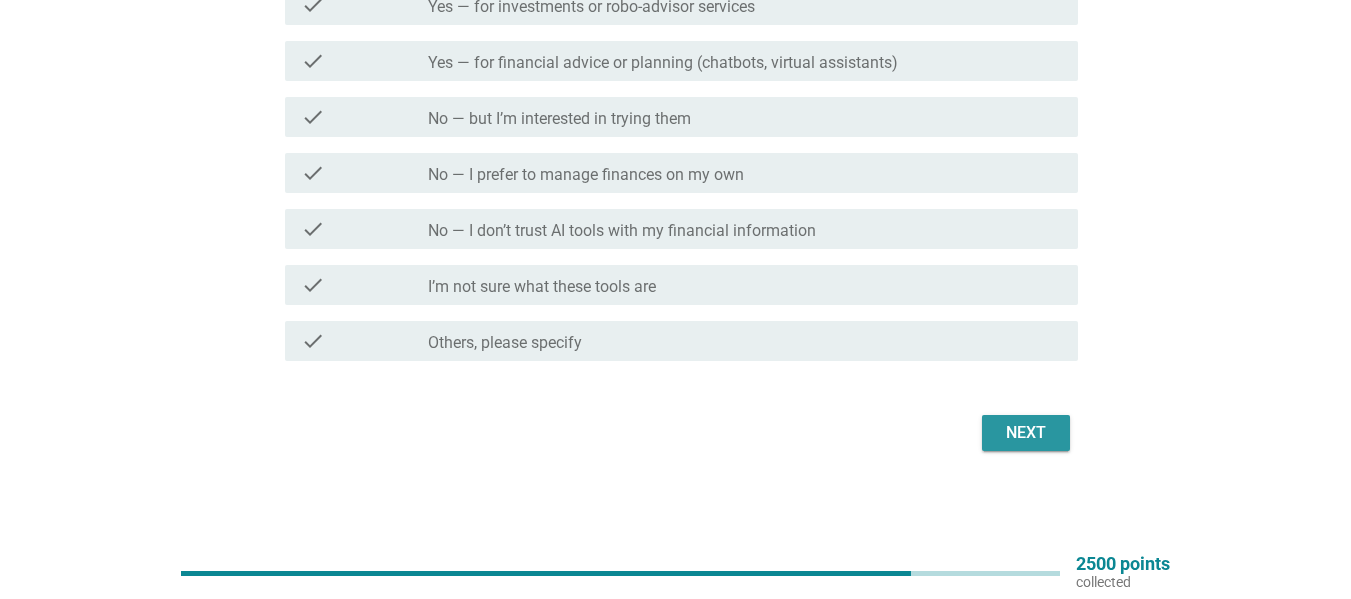 click on "Next" at bounding box center [1026, 433] 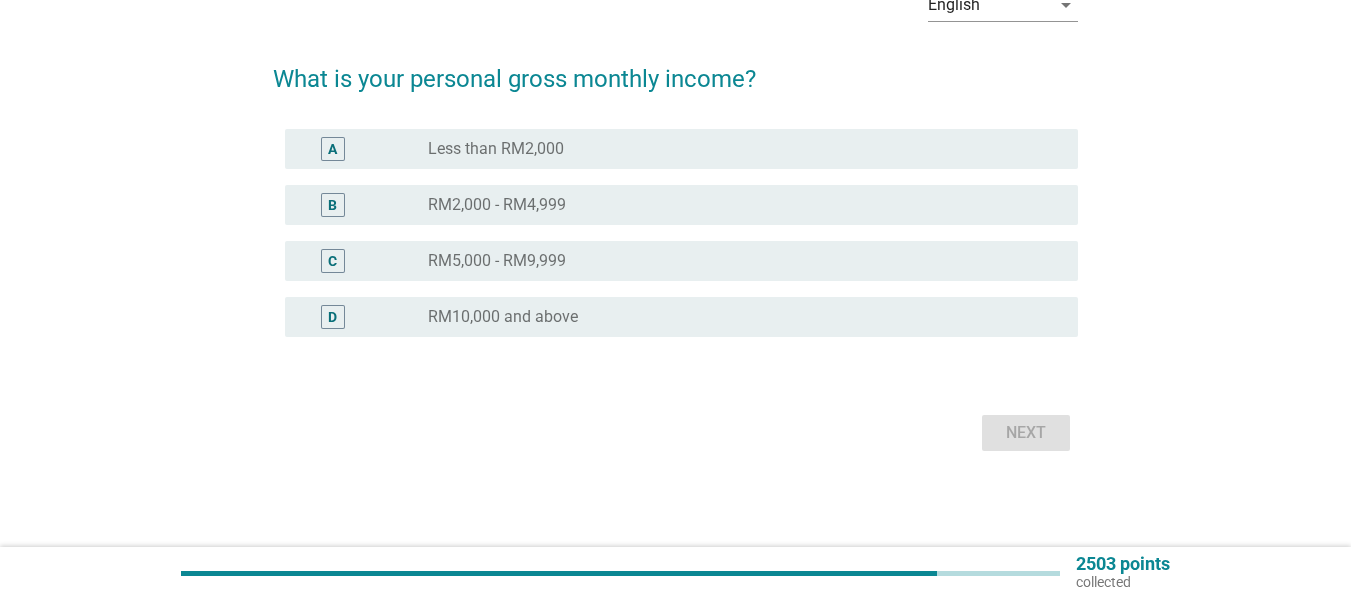 scroll, scrollTop: 0, scrollLeft: 0, axis: both 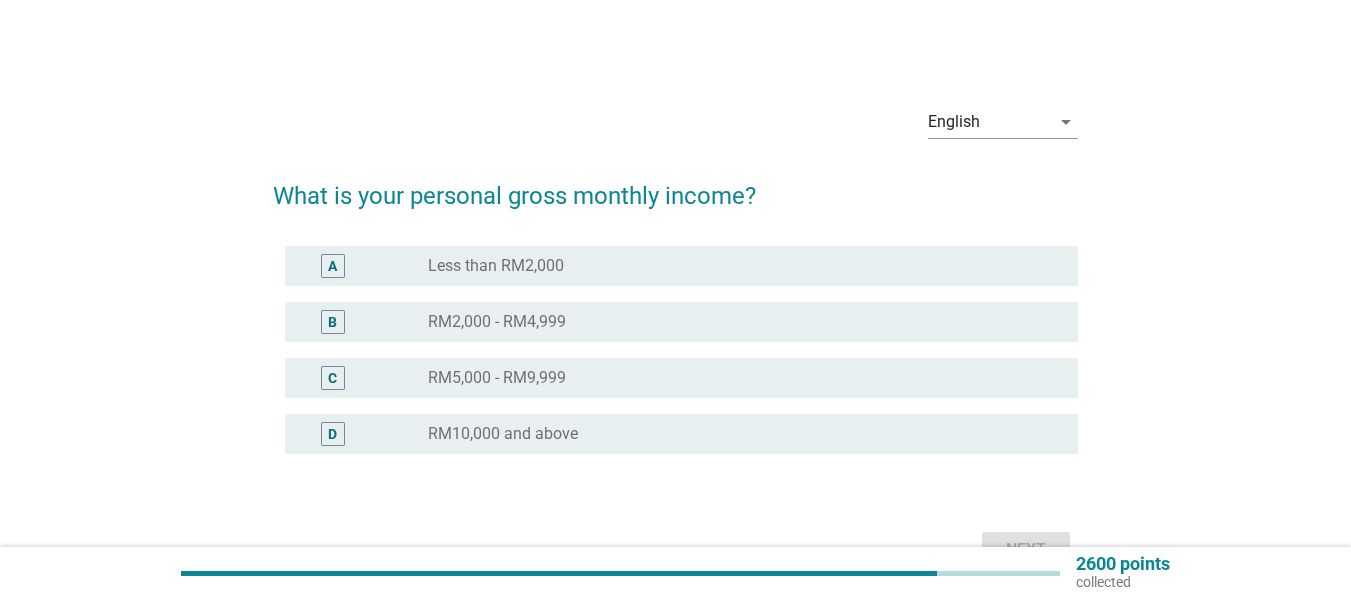 click on "B     radio_button_unchecked RM2,000 - RM4,999" at bounding box center (681, 322) 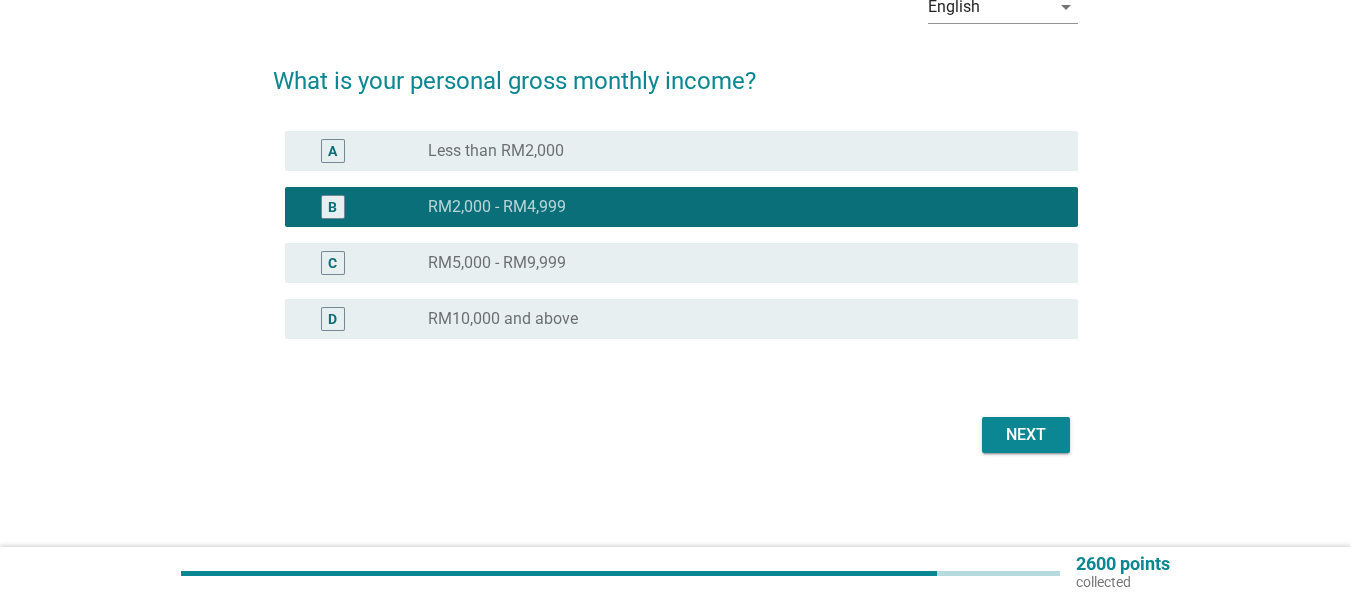 scroll, scrollTop: 117, scrollLeft: 0, axis: vertical 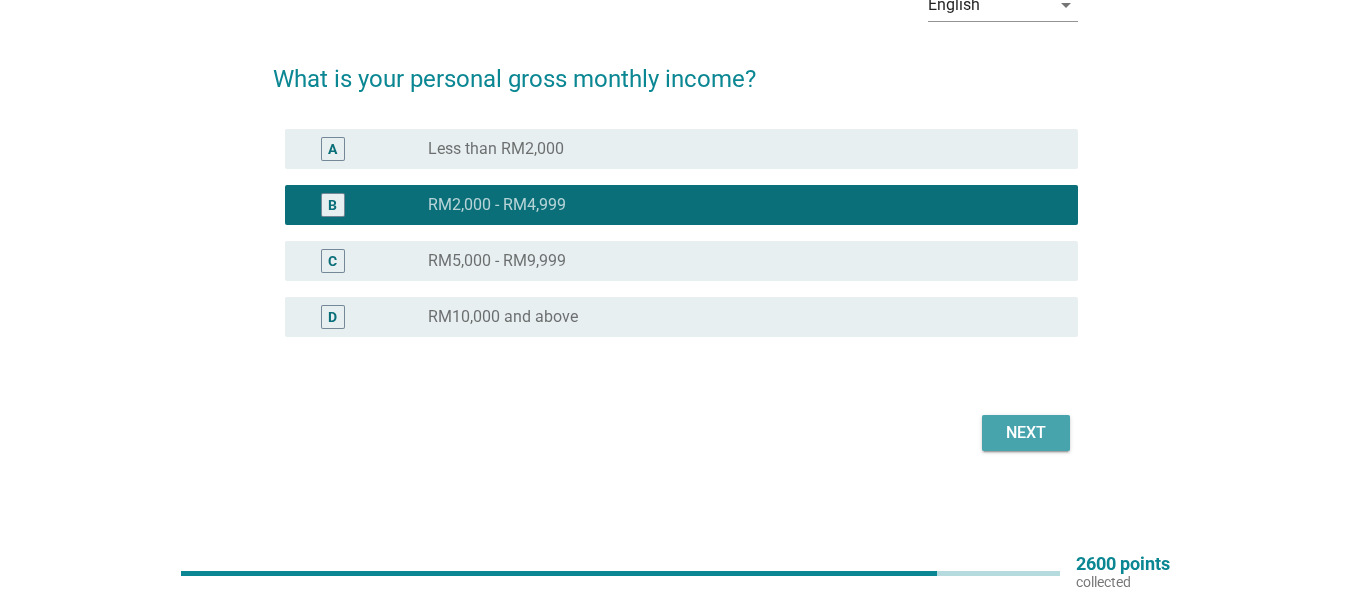 click on "Next" at bounding box center [1026, 433] 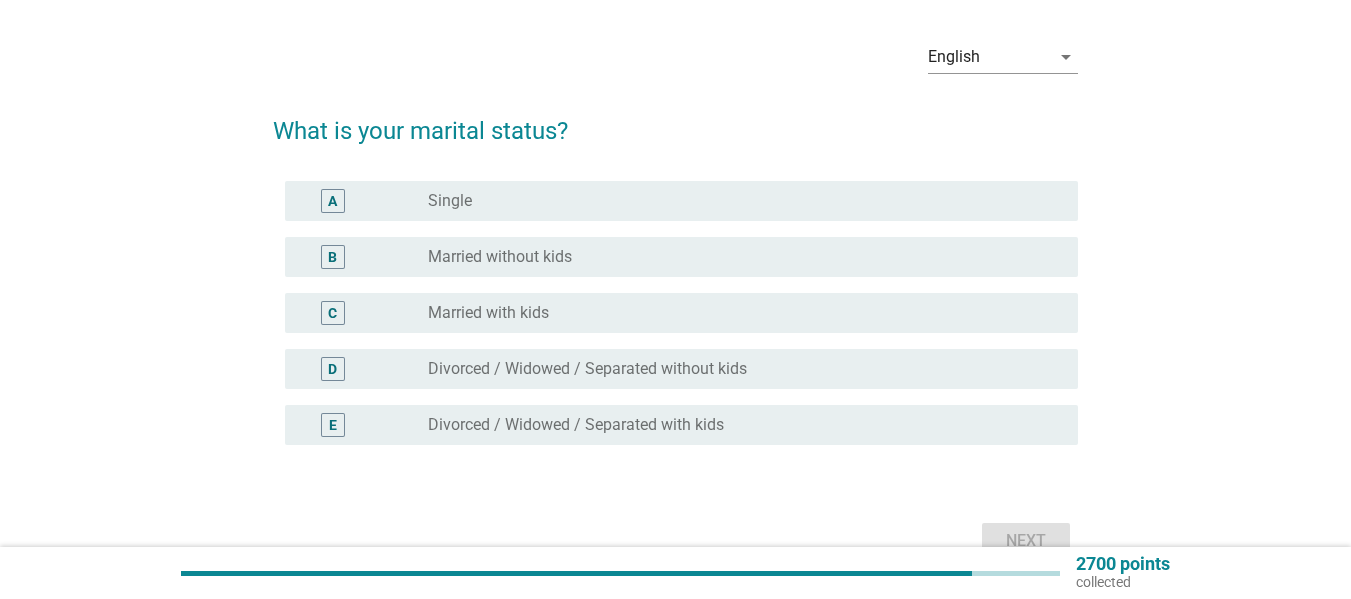 scroll, scrollTop: 100, scrollLeft: 0, axis: vertical 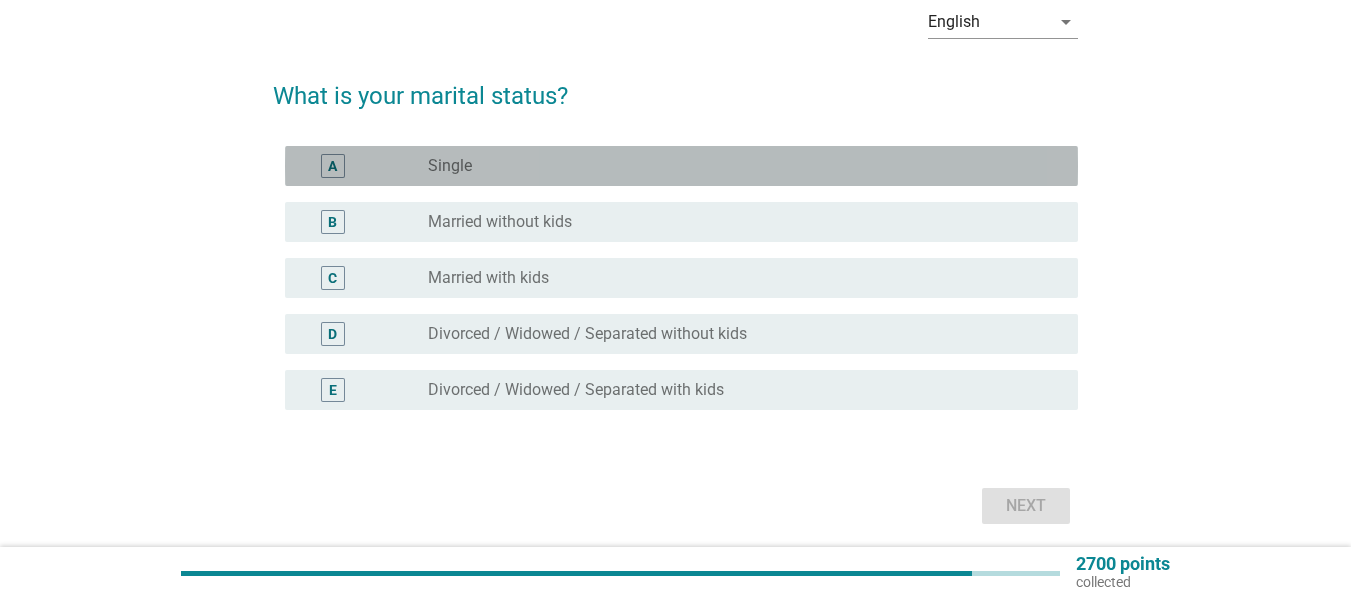 click on "radio_button_unchecked Single" at bounding box center (737, 166) 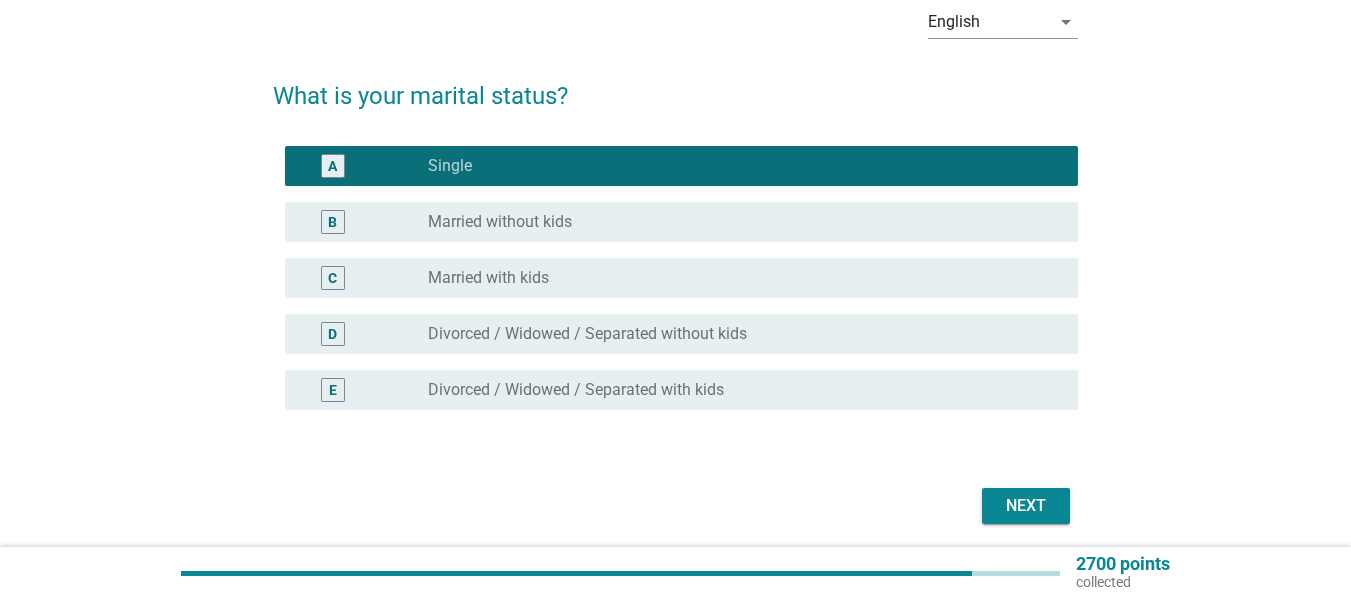 click on "Next" at bounding box center [1026, 506] 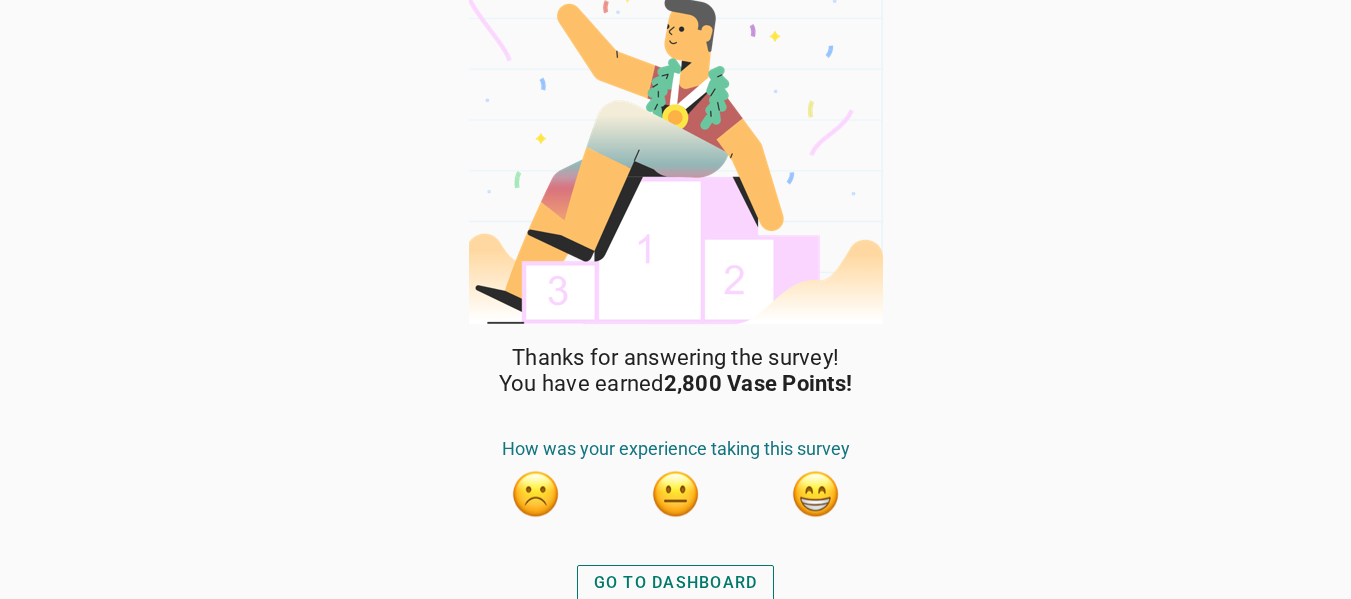 scroll, scrollTop: 34, scrollLeft: 0, axis: vertical 